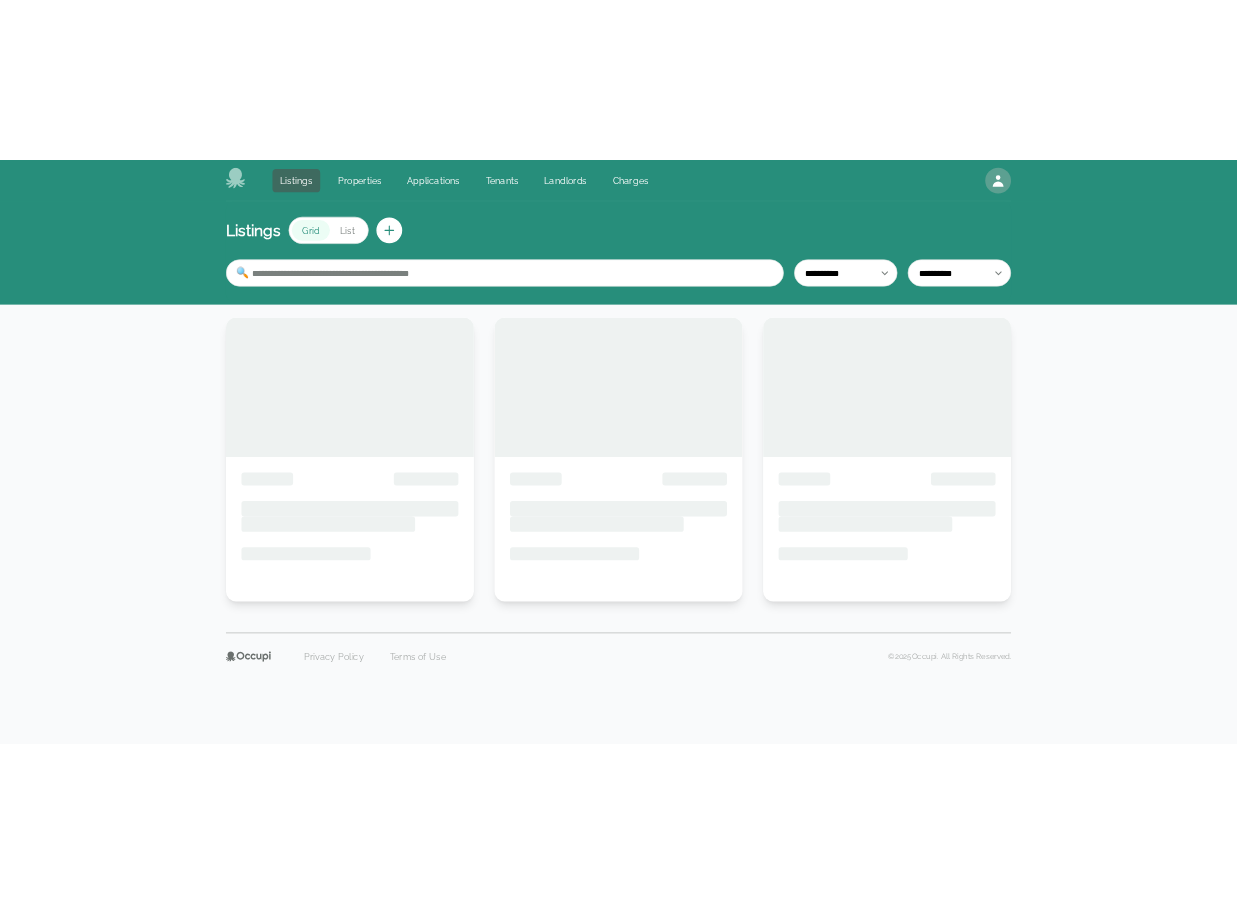 scroll, scrollTop: 0, scrollLeft: 0, axis: both 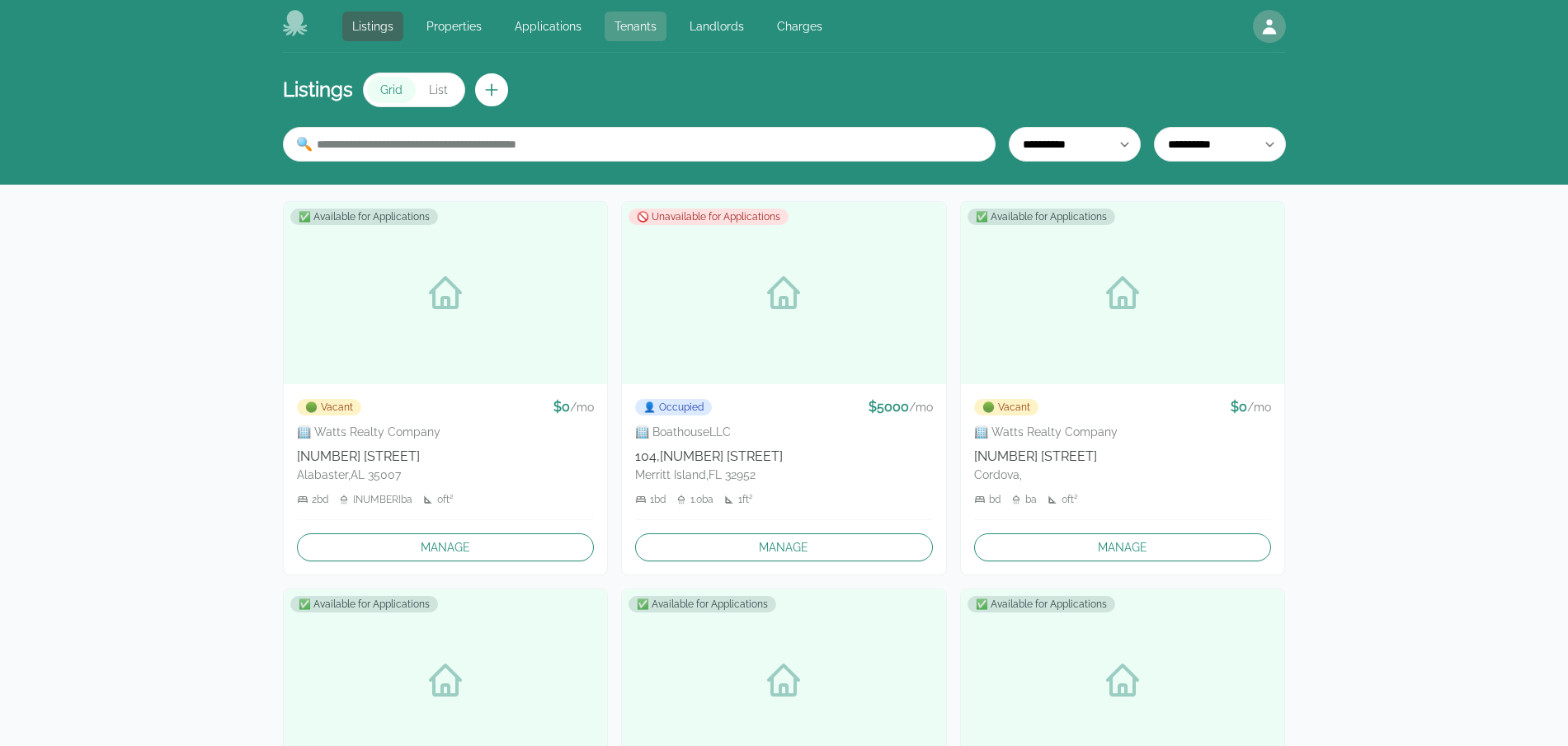 click on "Tenants" at bounding box center [635, 26] 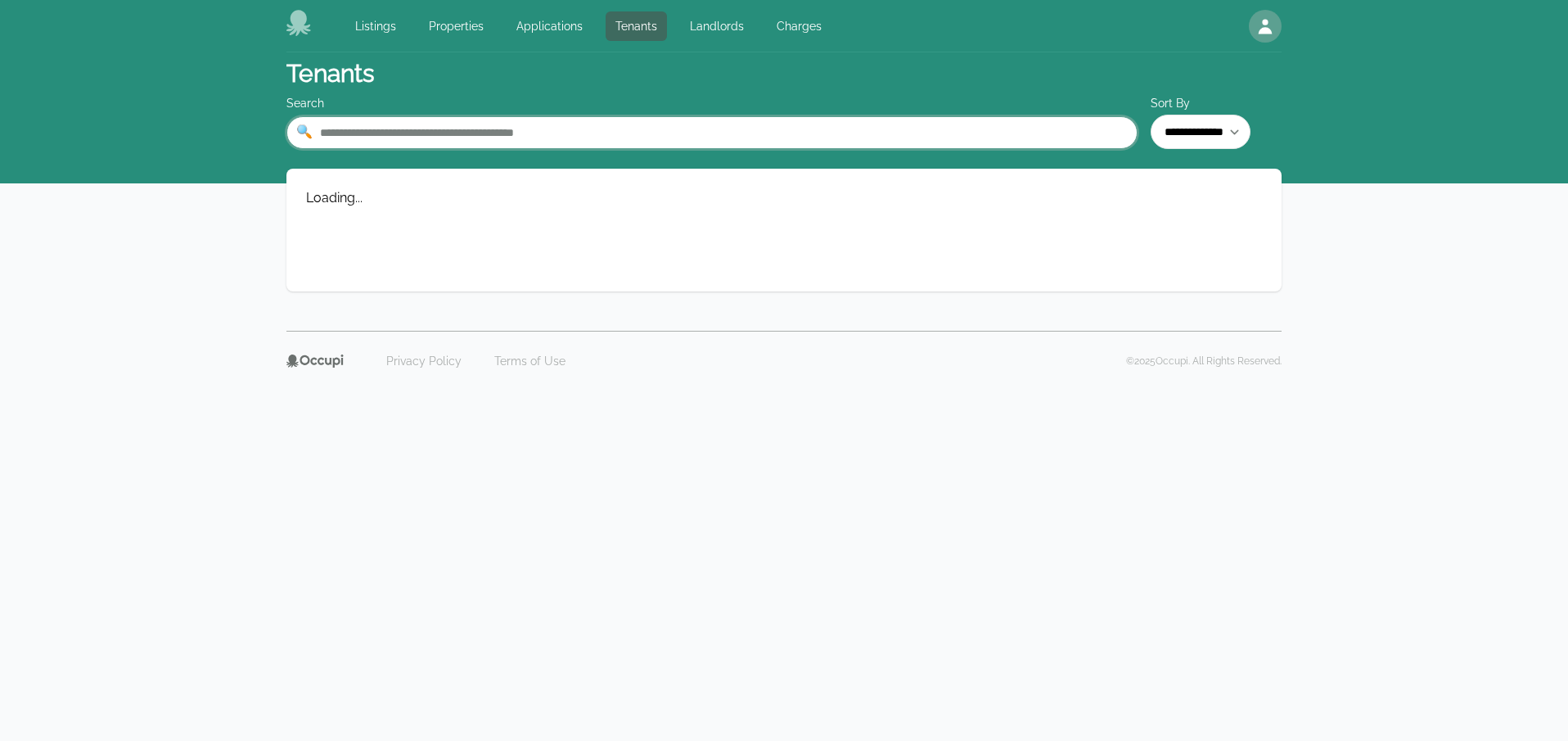 click at bounding box center [712, 133] 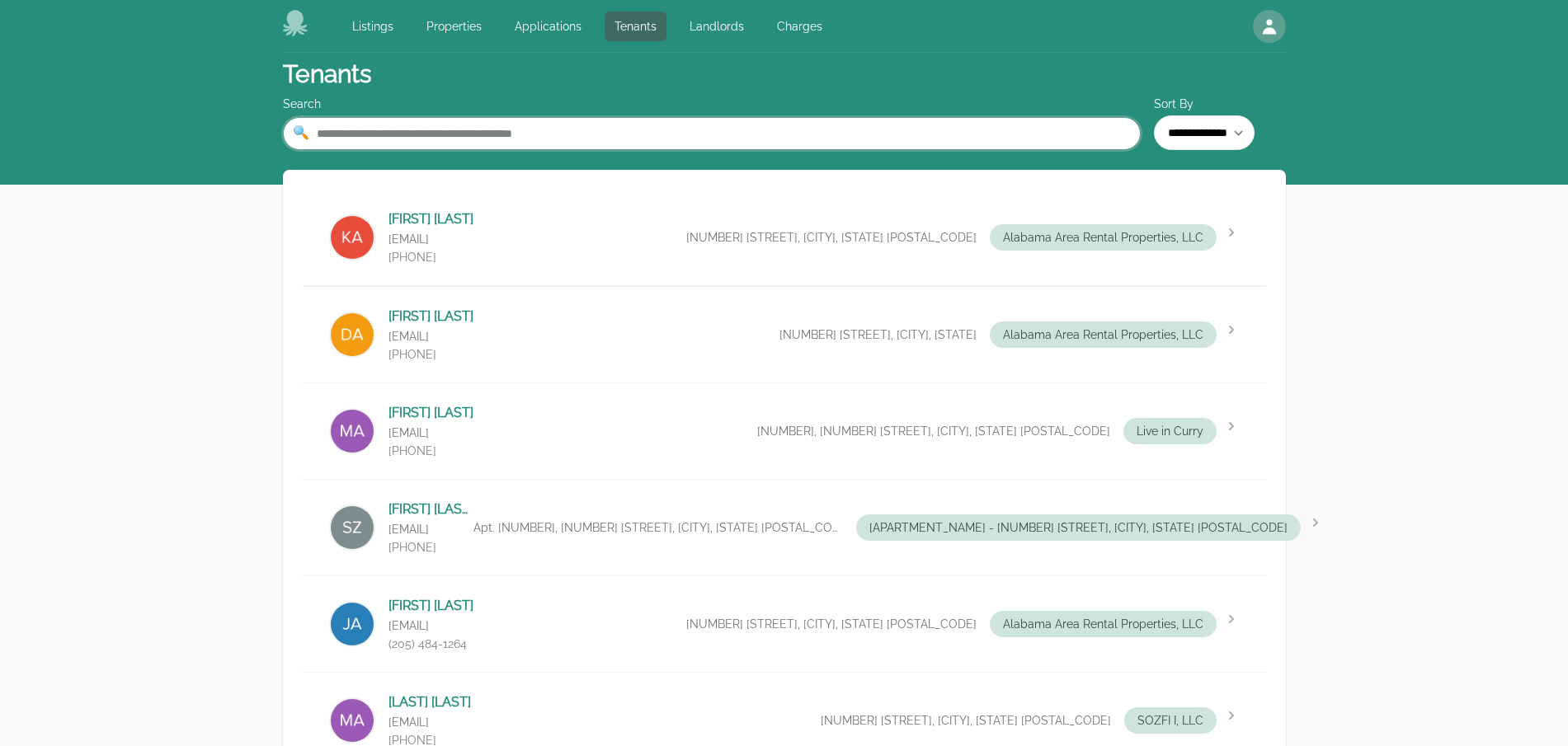 paste on "[CREDIT_CARD_NUMBER]" 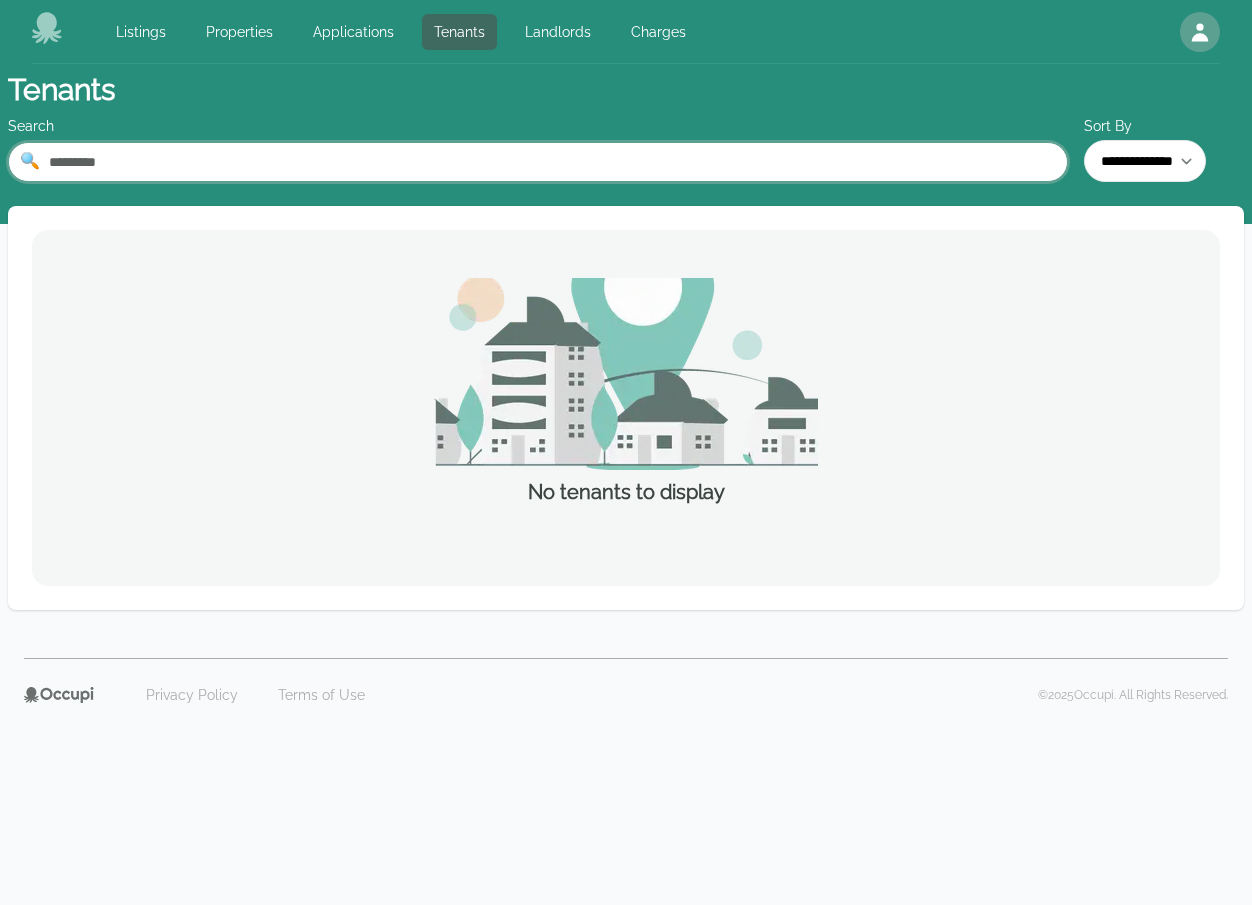 click on "*********" at bounding box center [538, 162] 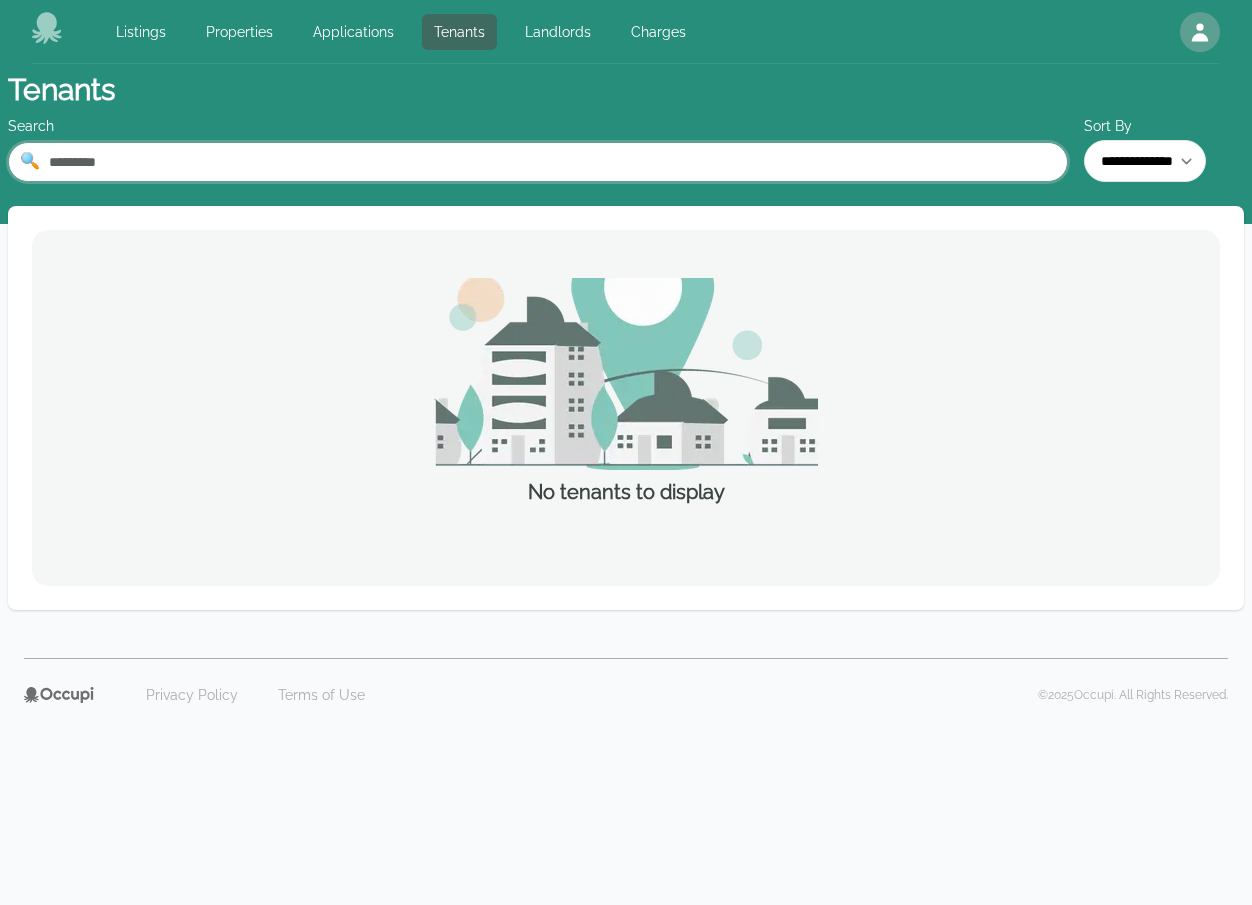 paste on "[CREDIT_CARD_NUMBER]" 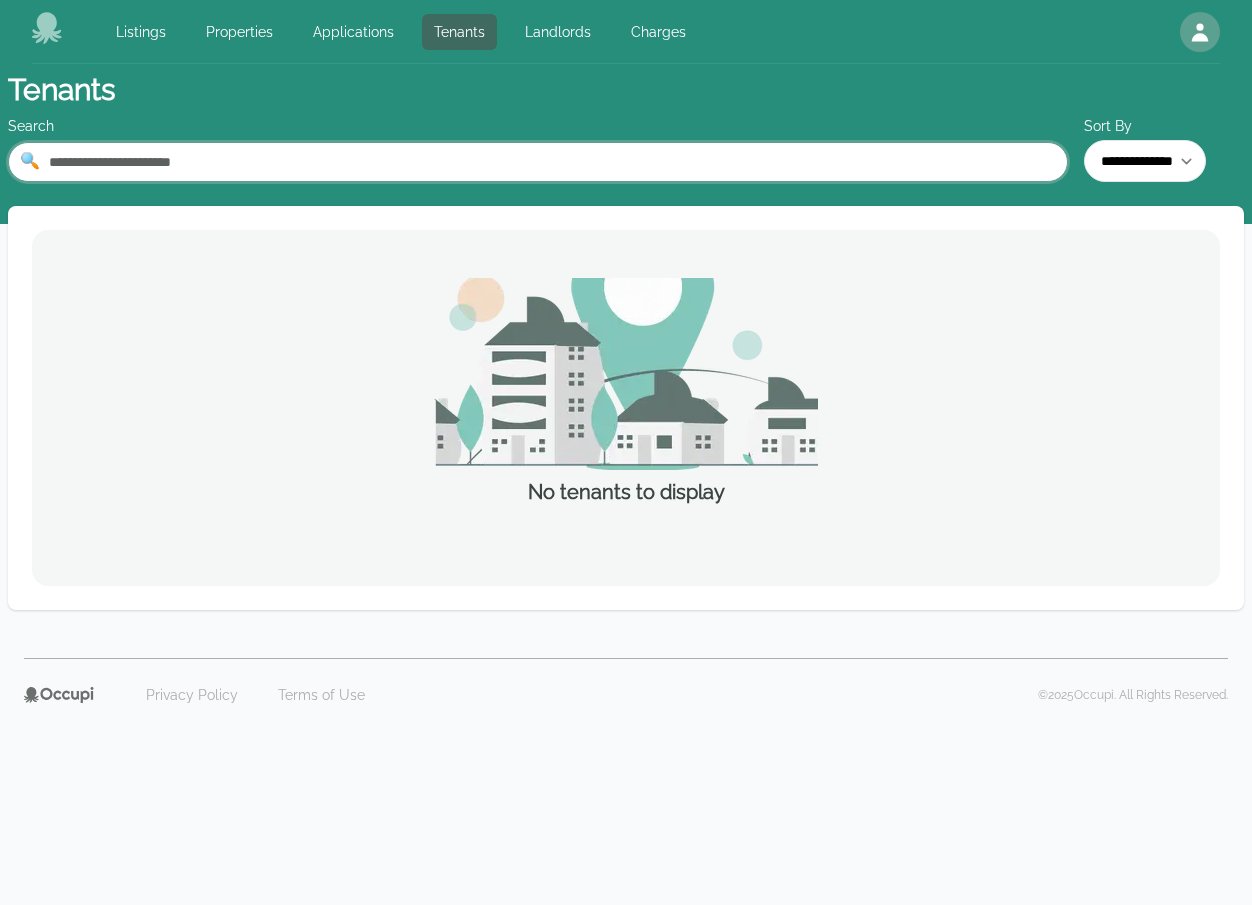 paste 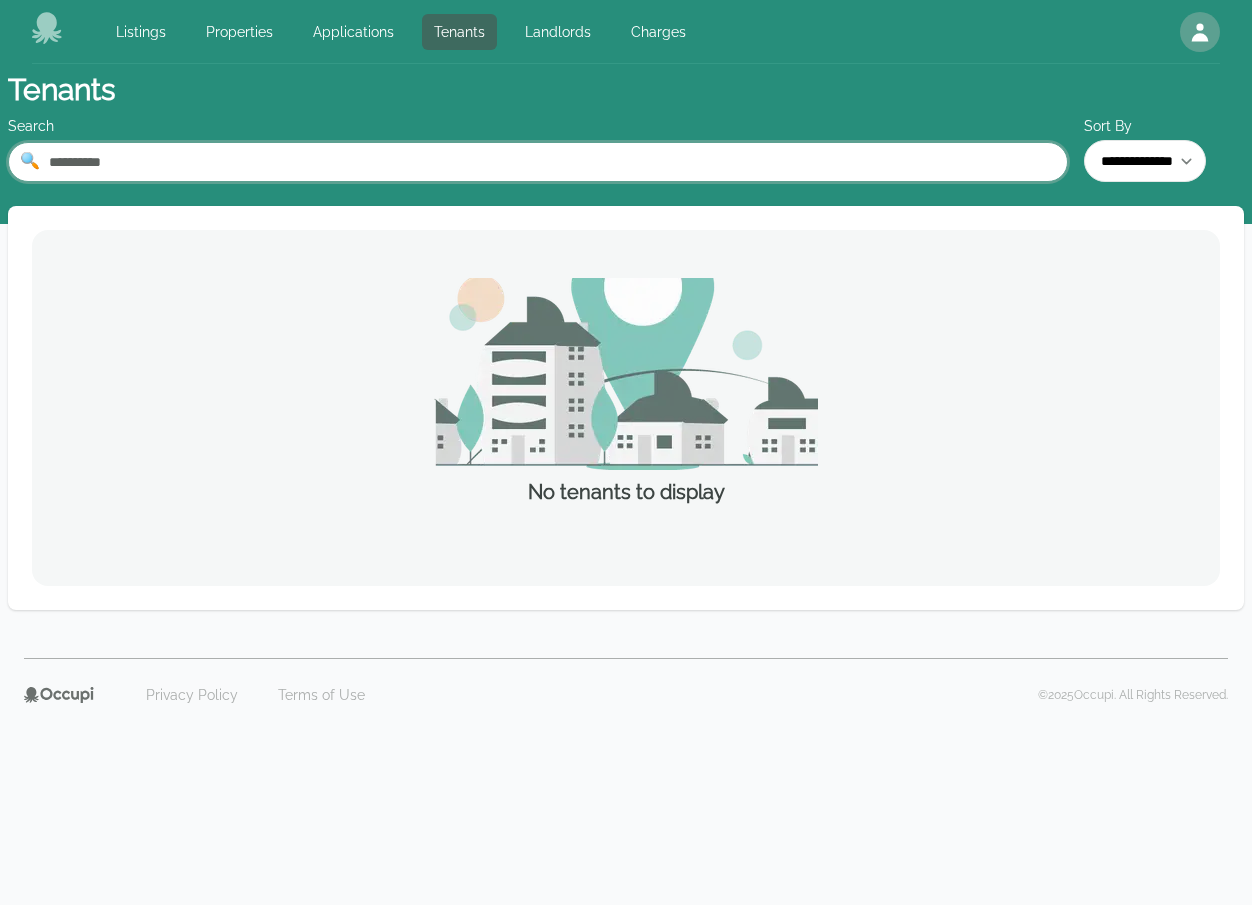 type on "*********" 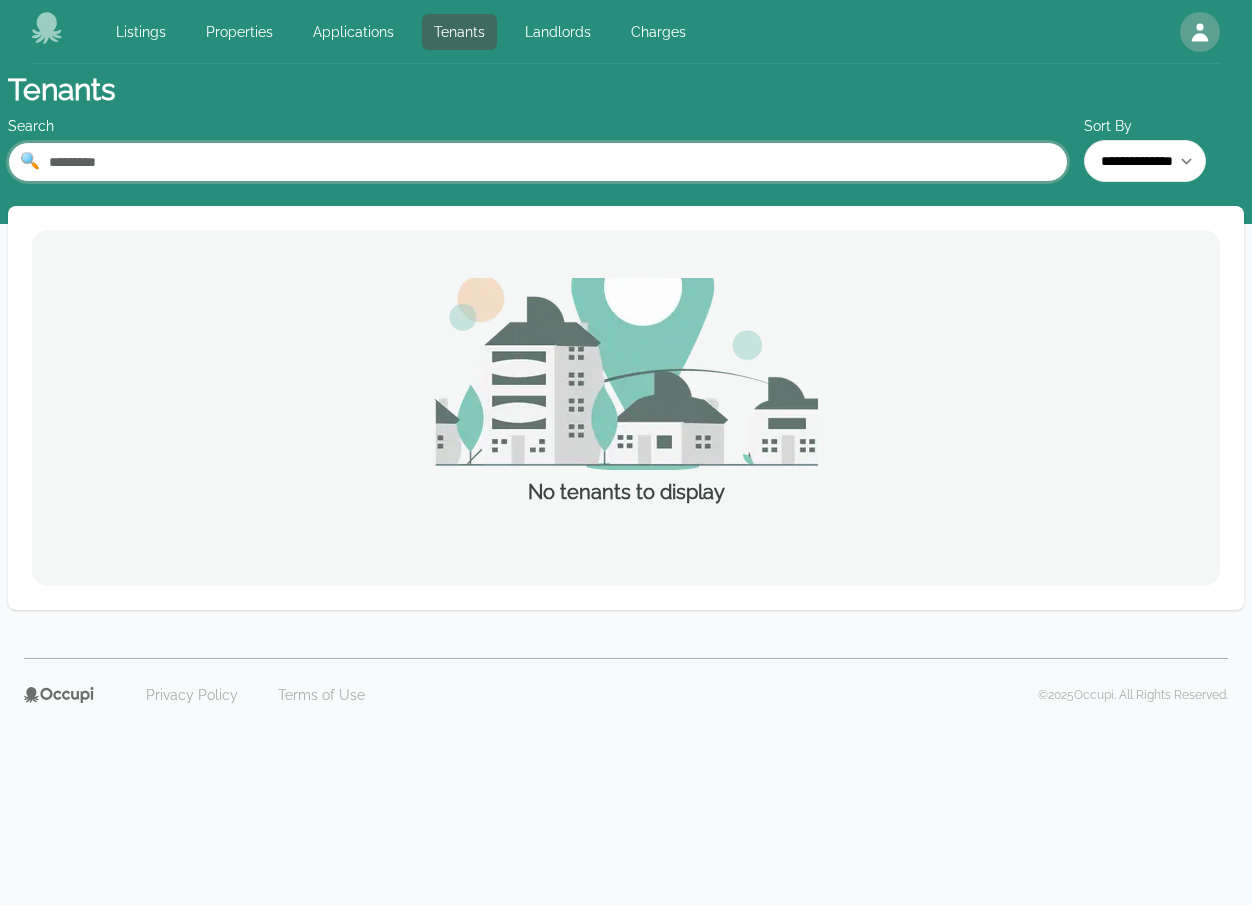 paste 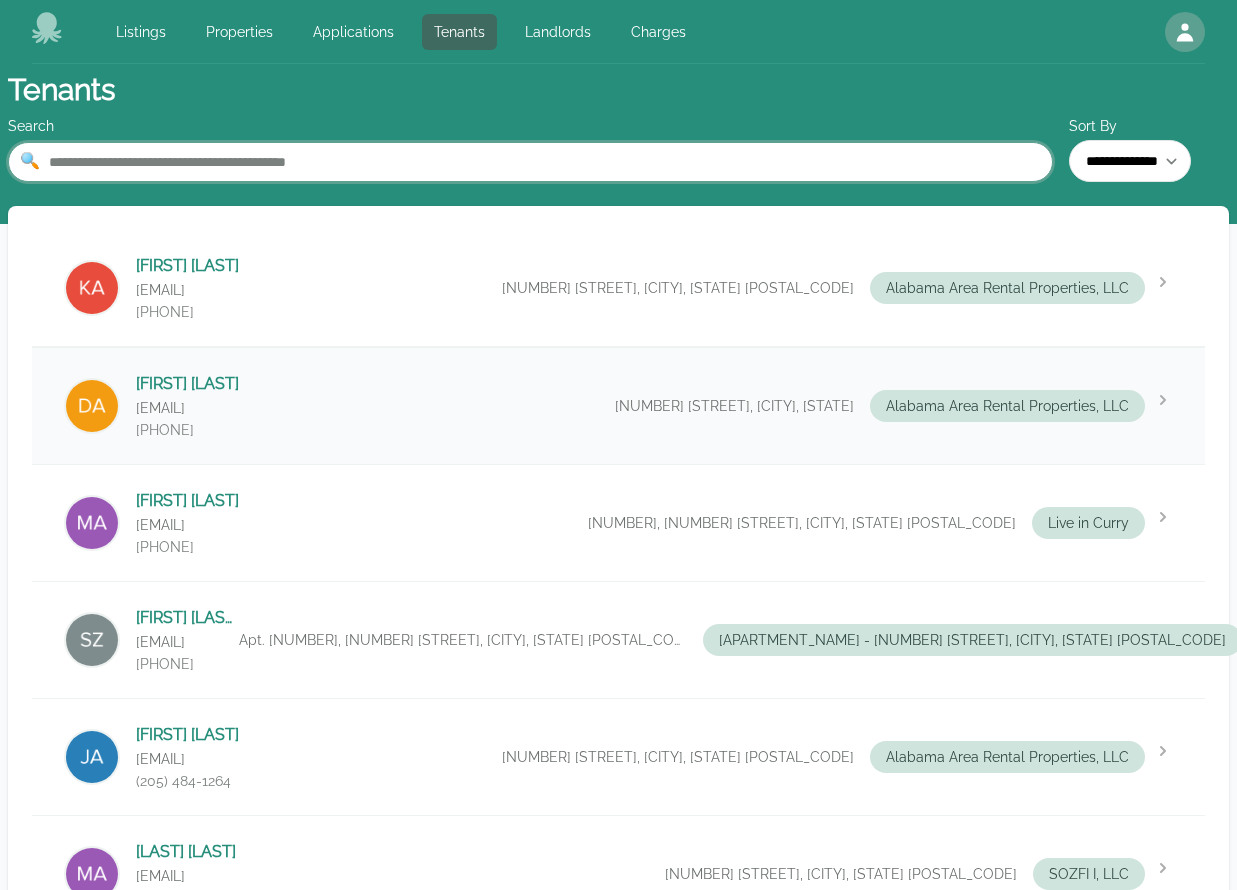 type 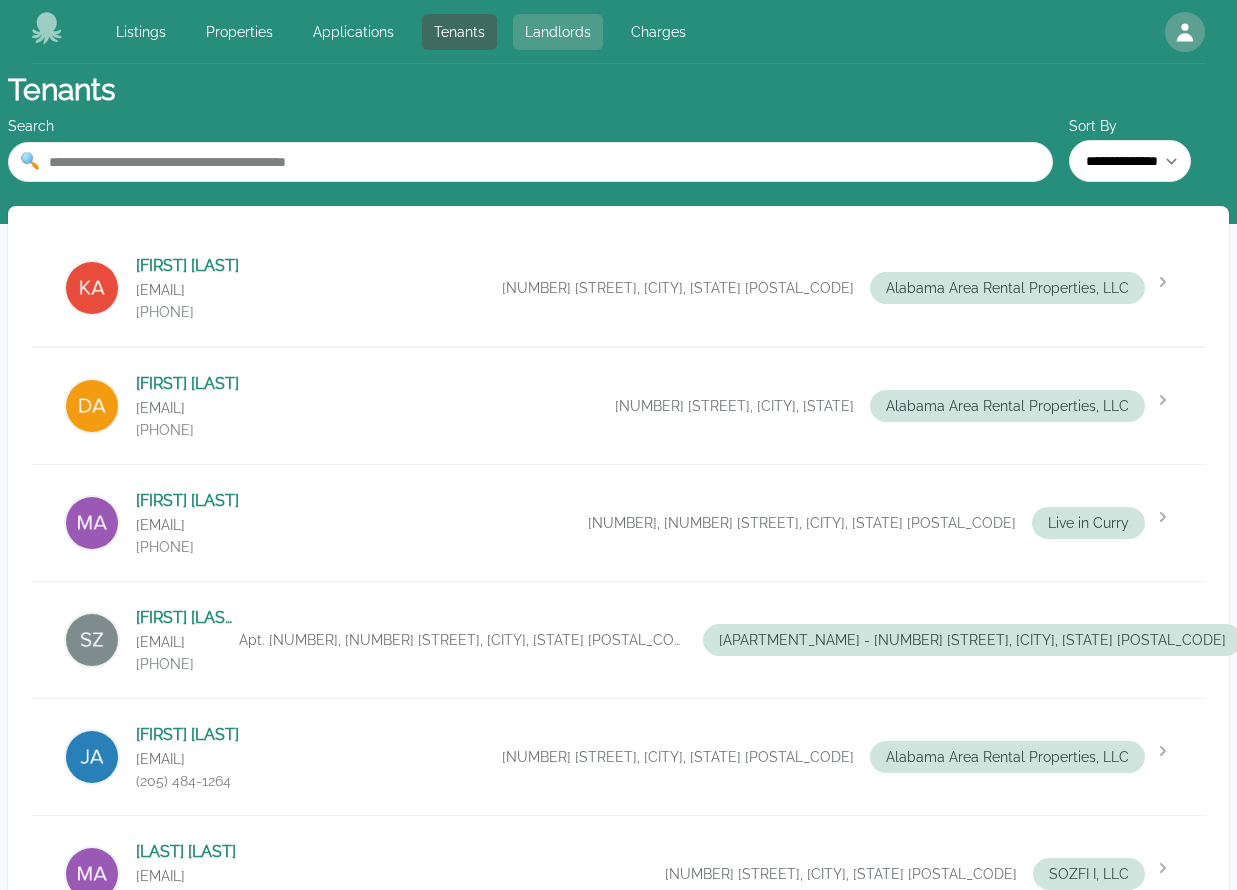 click on "Landlords" at bounding box center [558, 32] 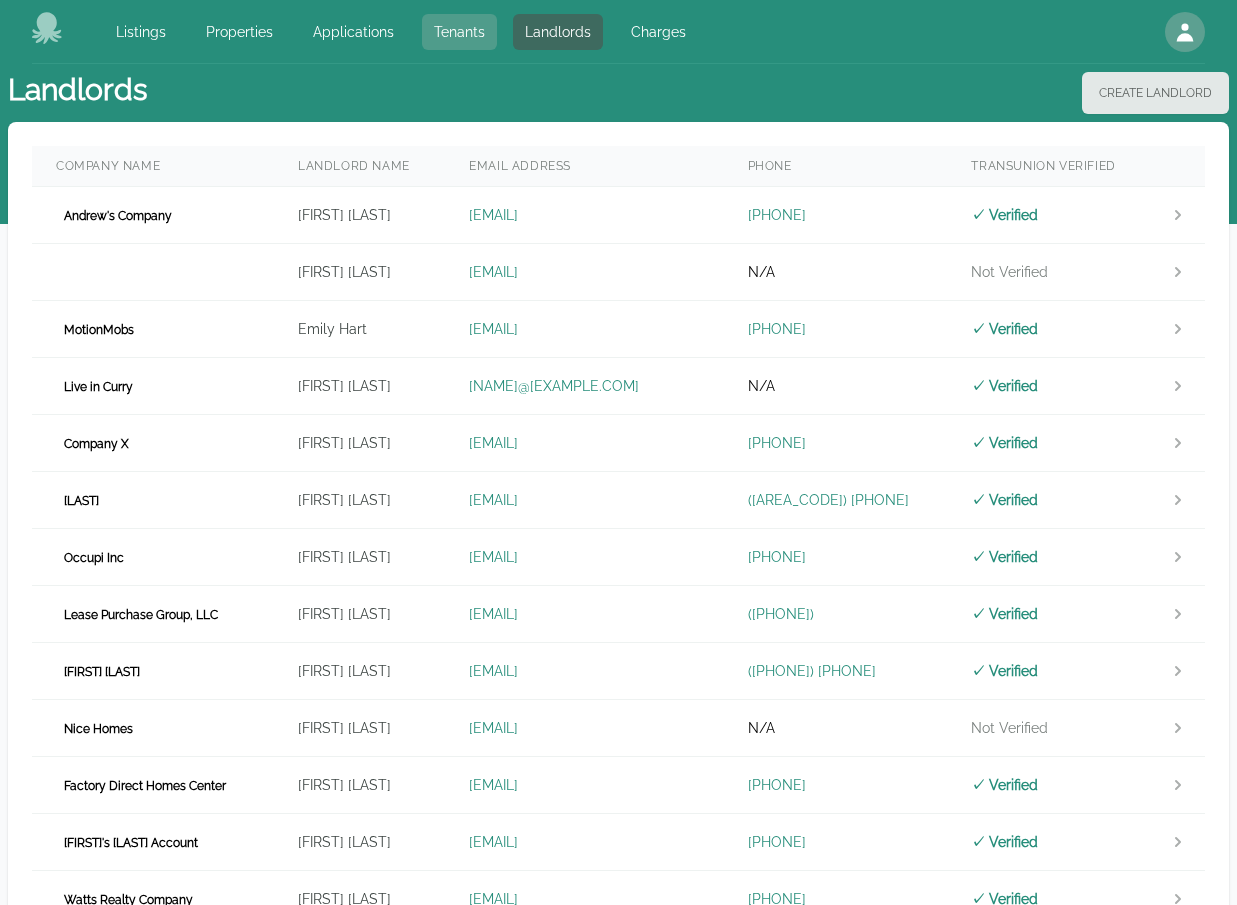 click on "Tenants" at bounding box center (459, 32) 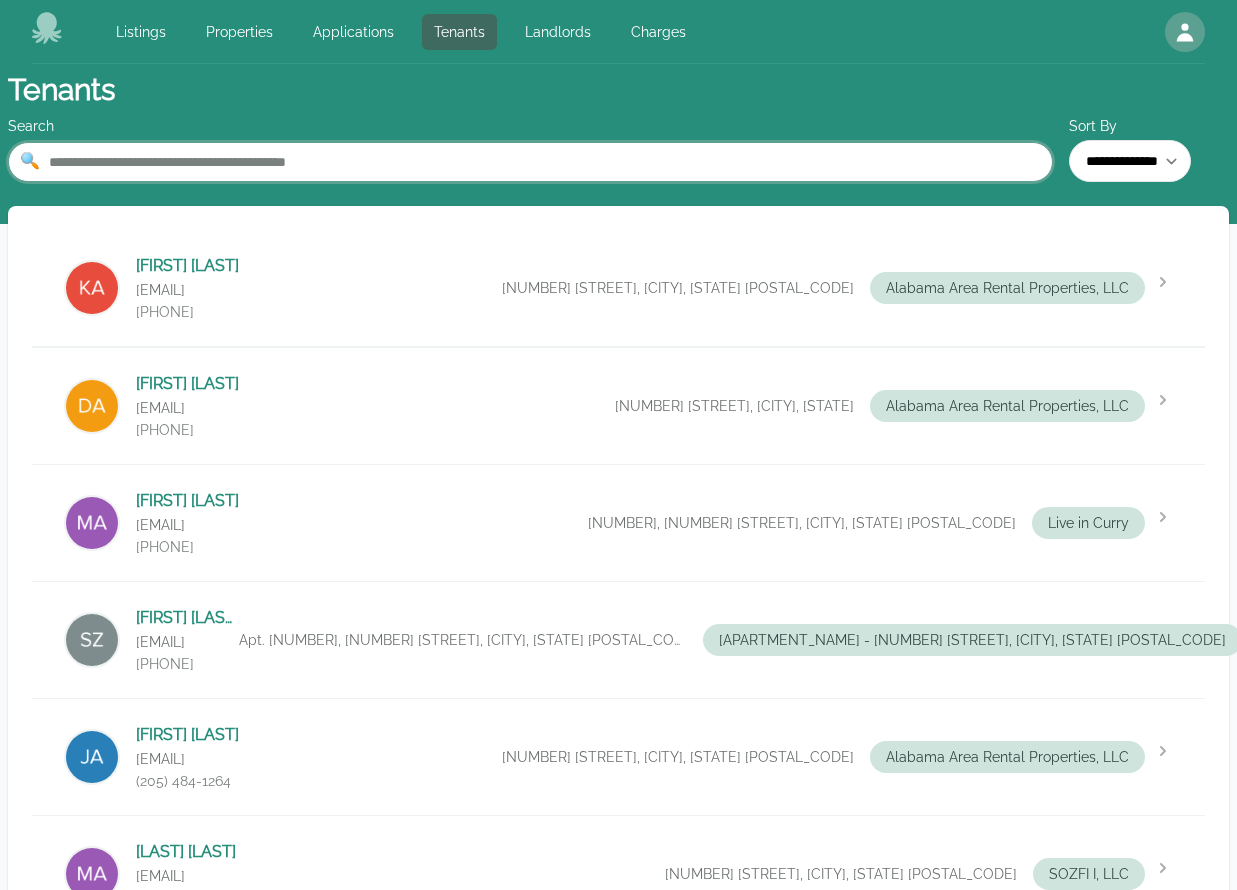 click at bounding box center (530, 162) 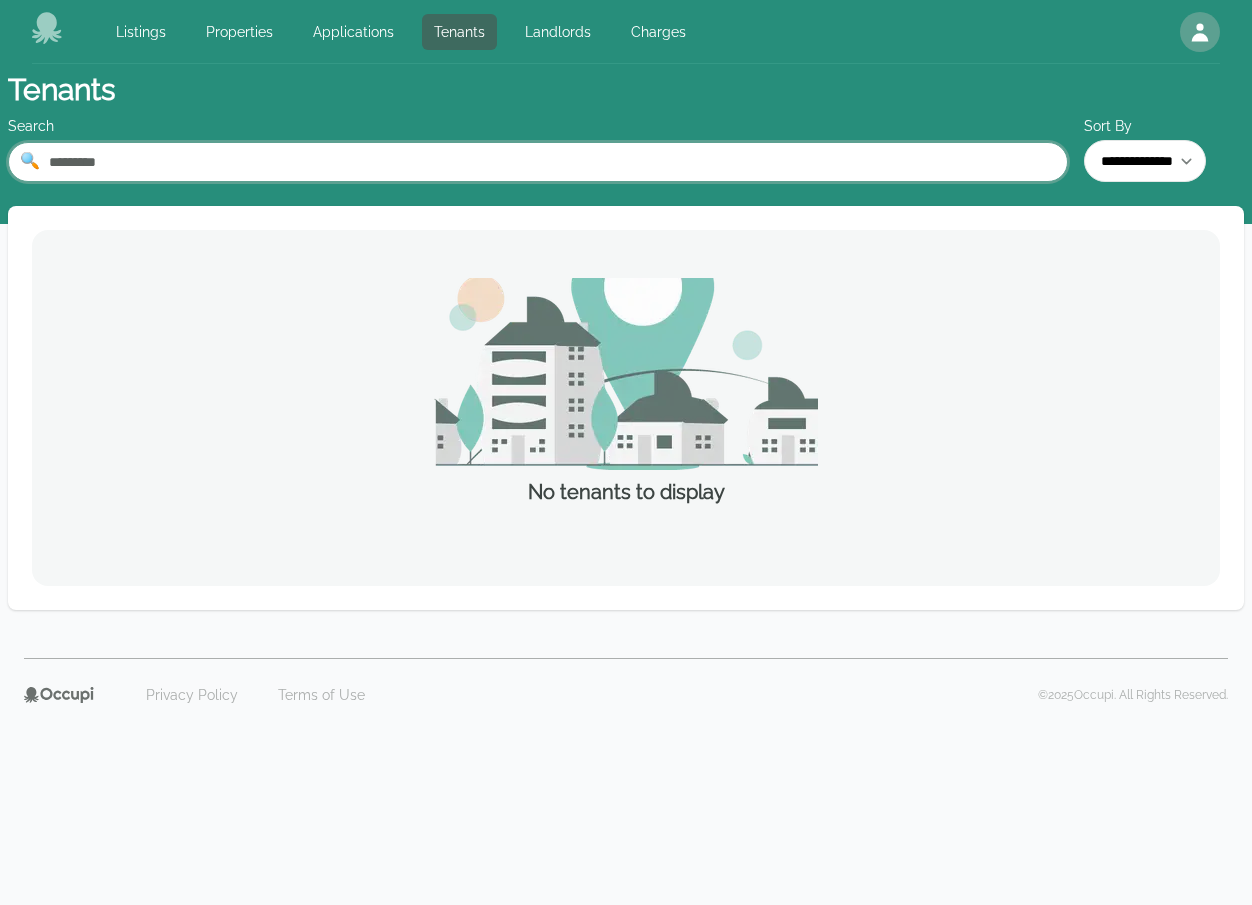 type 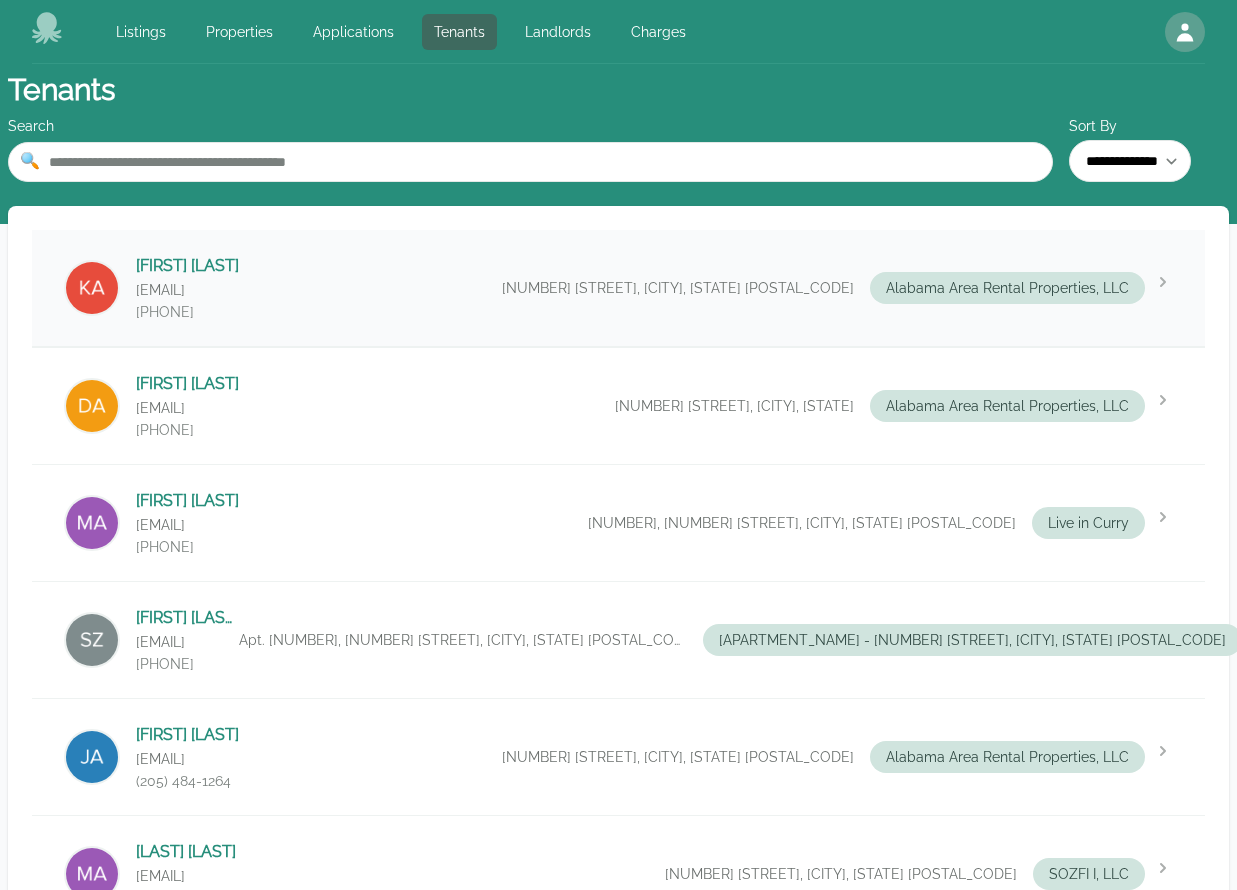 click on "[FIRST]   [LAST]" at bounding box center (187, 266) 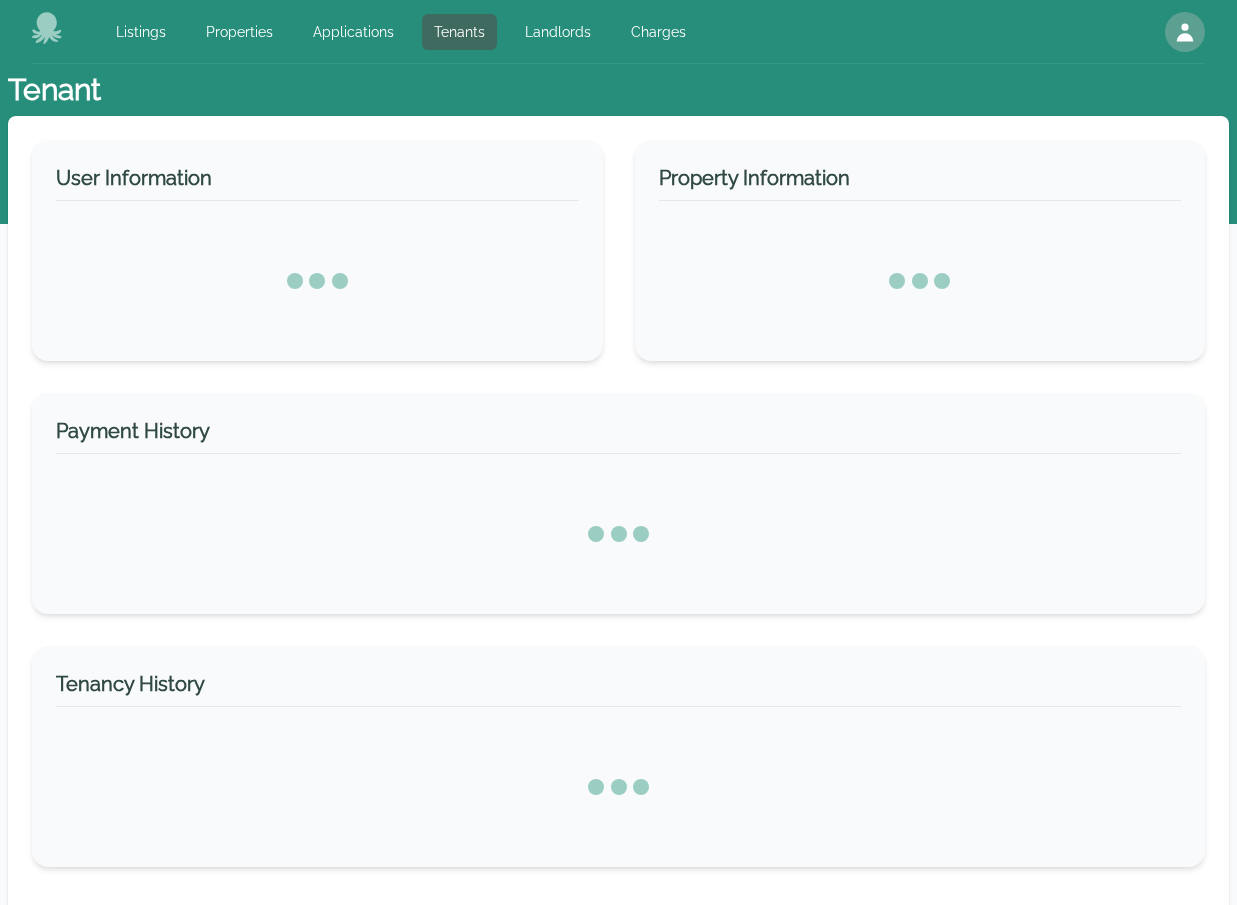 select on "*" 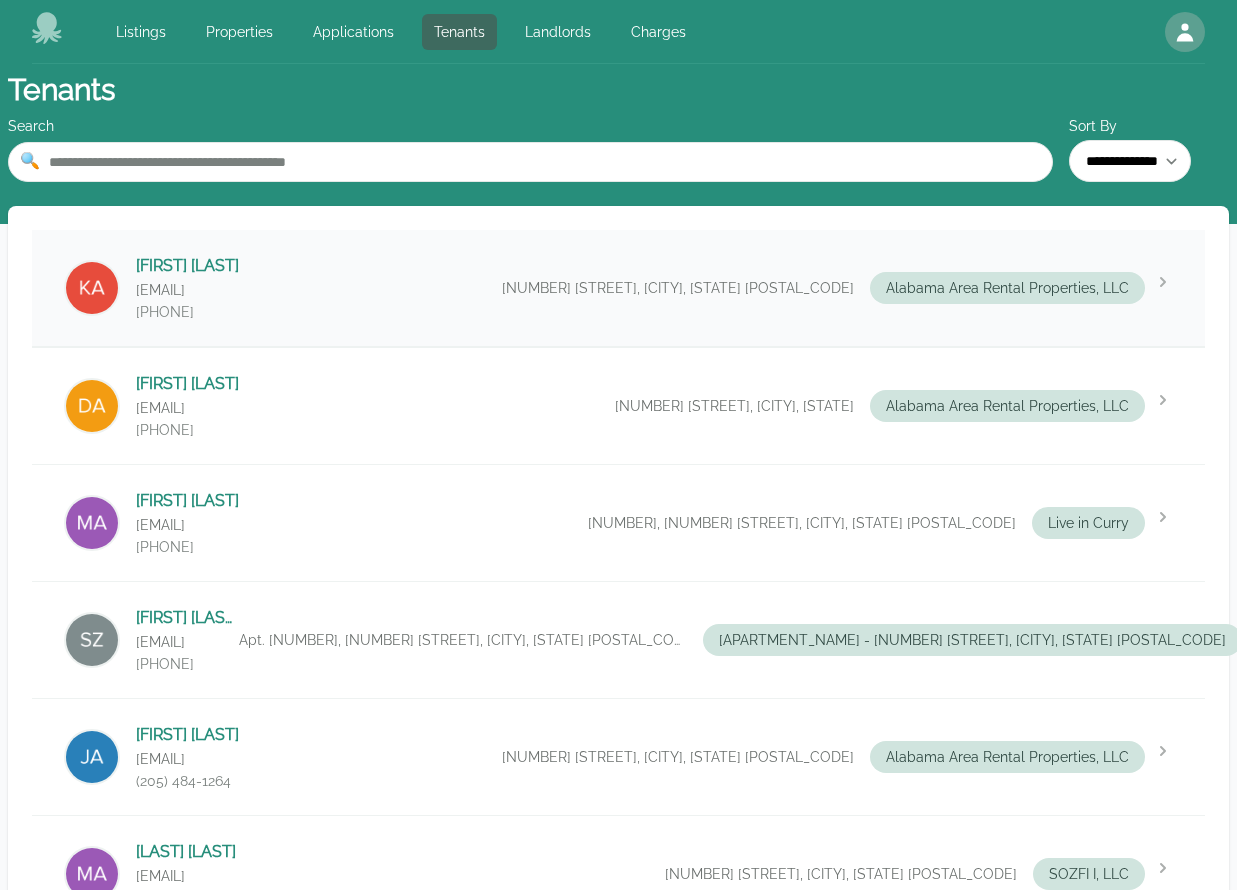 drag, startPoint x: 181, startPoint y: 267, endPoint x: 193, endPoint y: 268, distance: 12.0415945 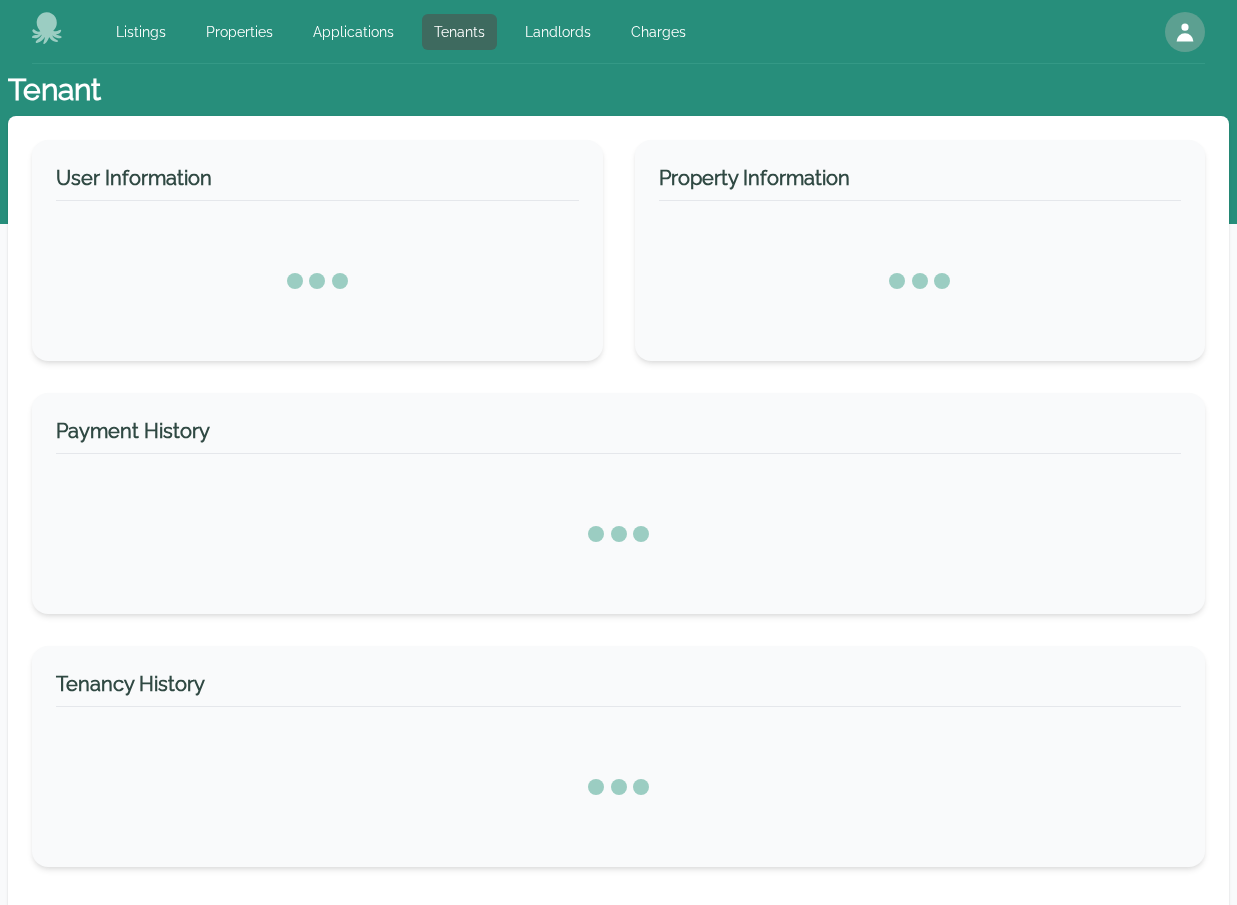 select on "*" 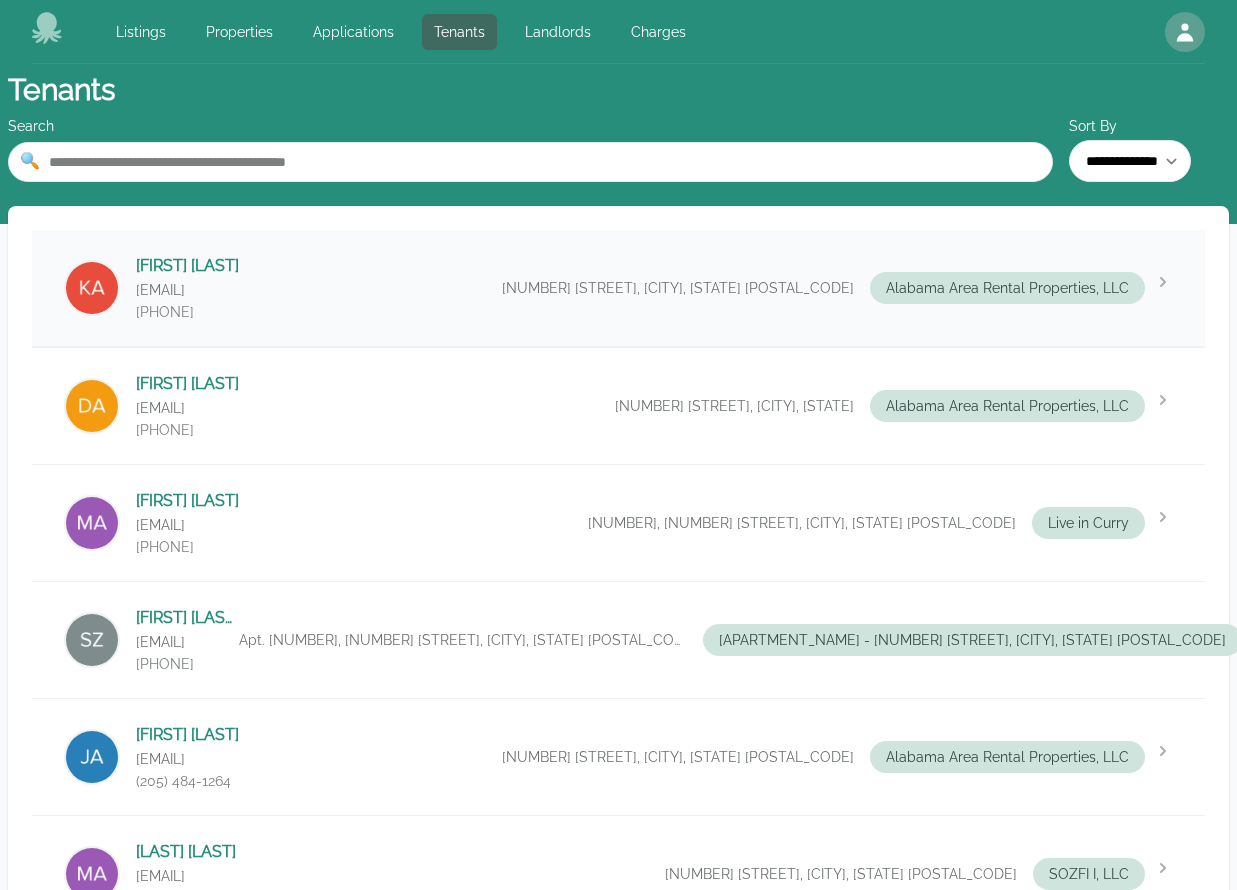 click on "[FIRST]   [LAST]" at bounding box center [187, 266] 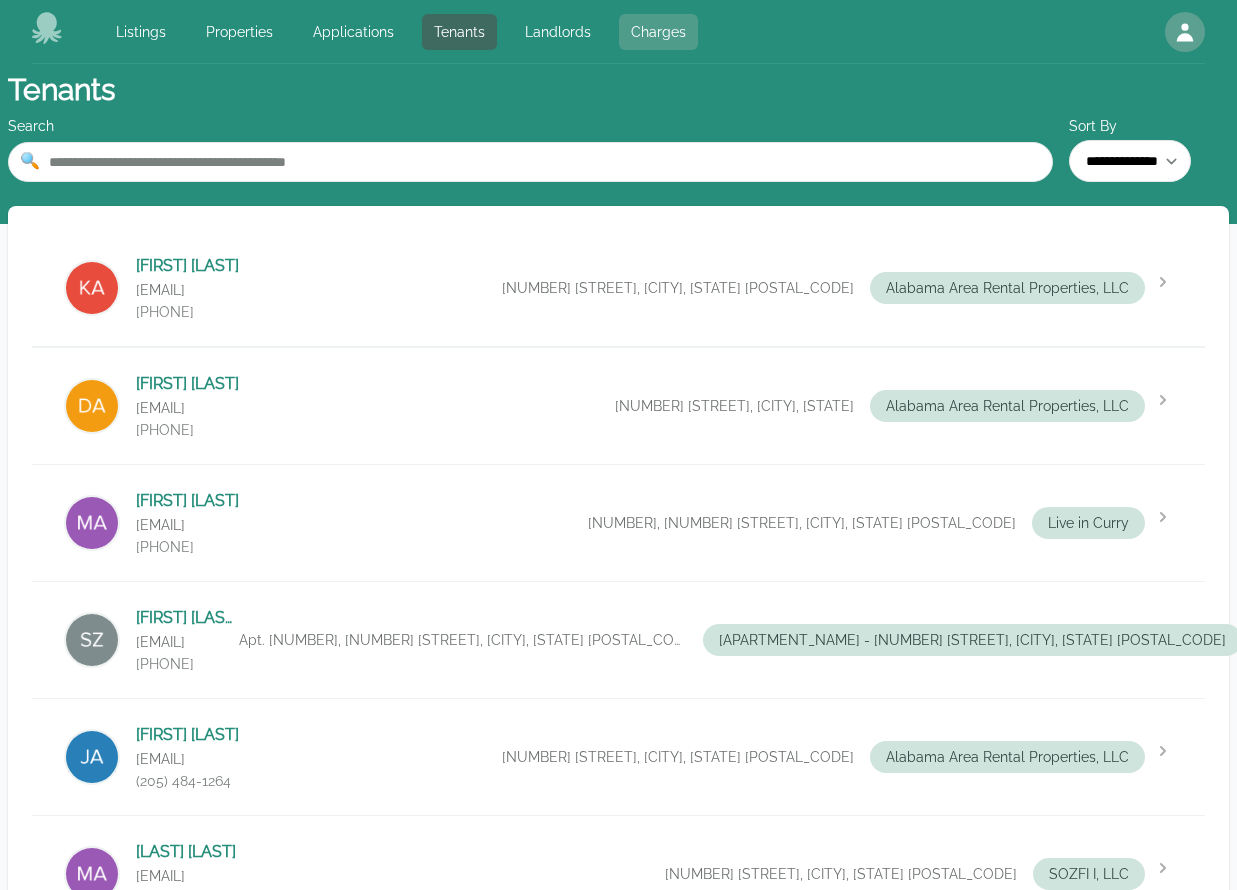 click on "Charges" at bounding box center (658, 32) 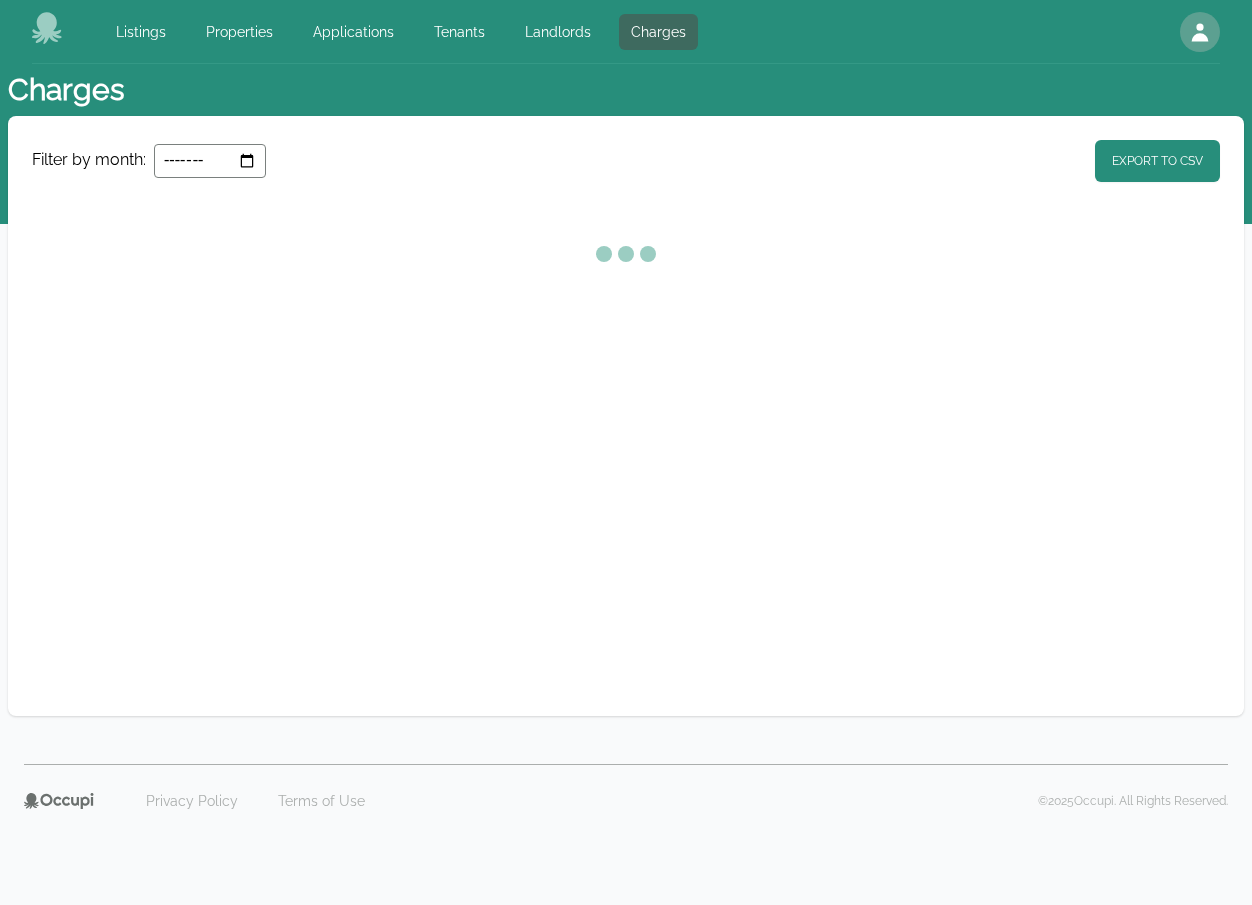 select on "**" 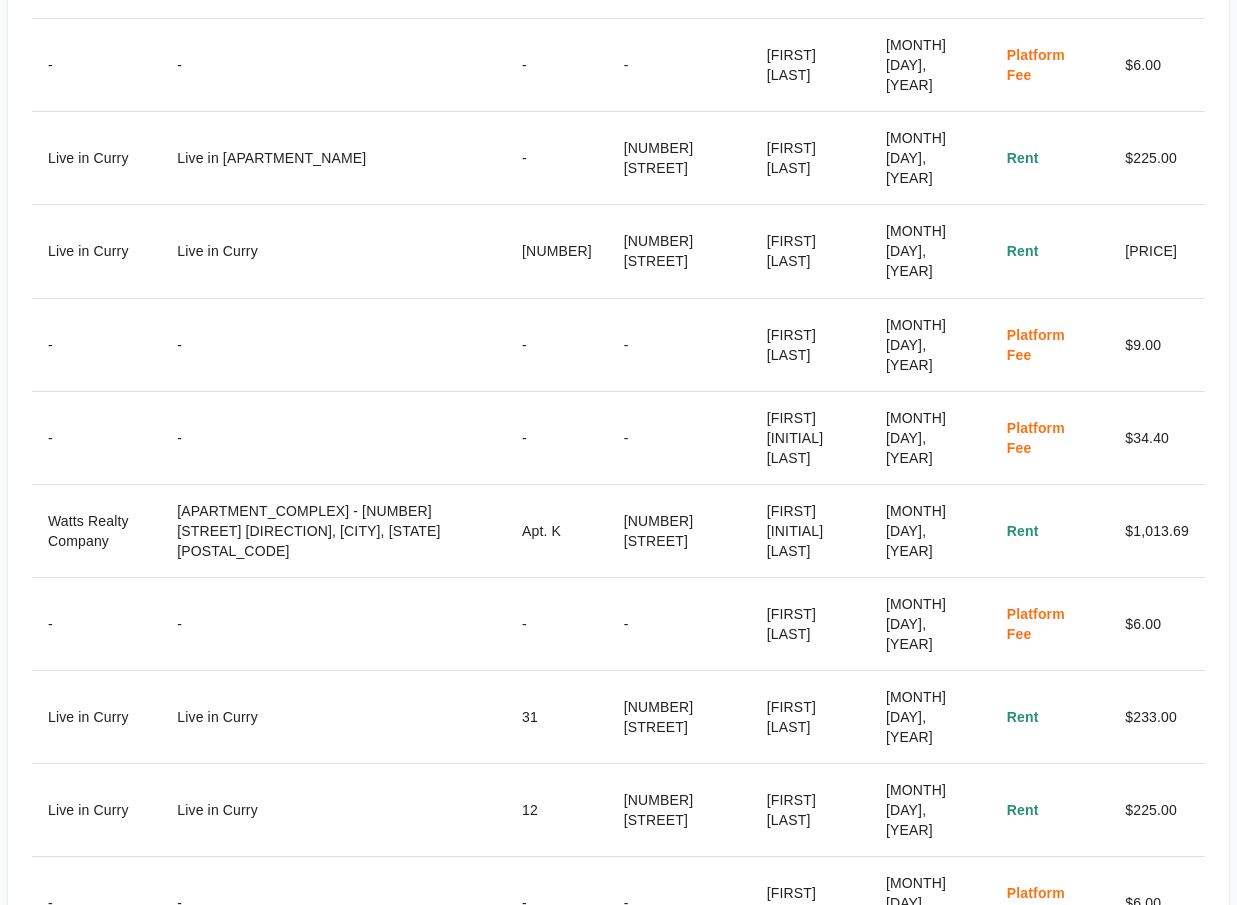 scroll, scrollTop: 1421, scrollLeft: 0, axis: vertical 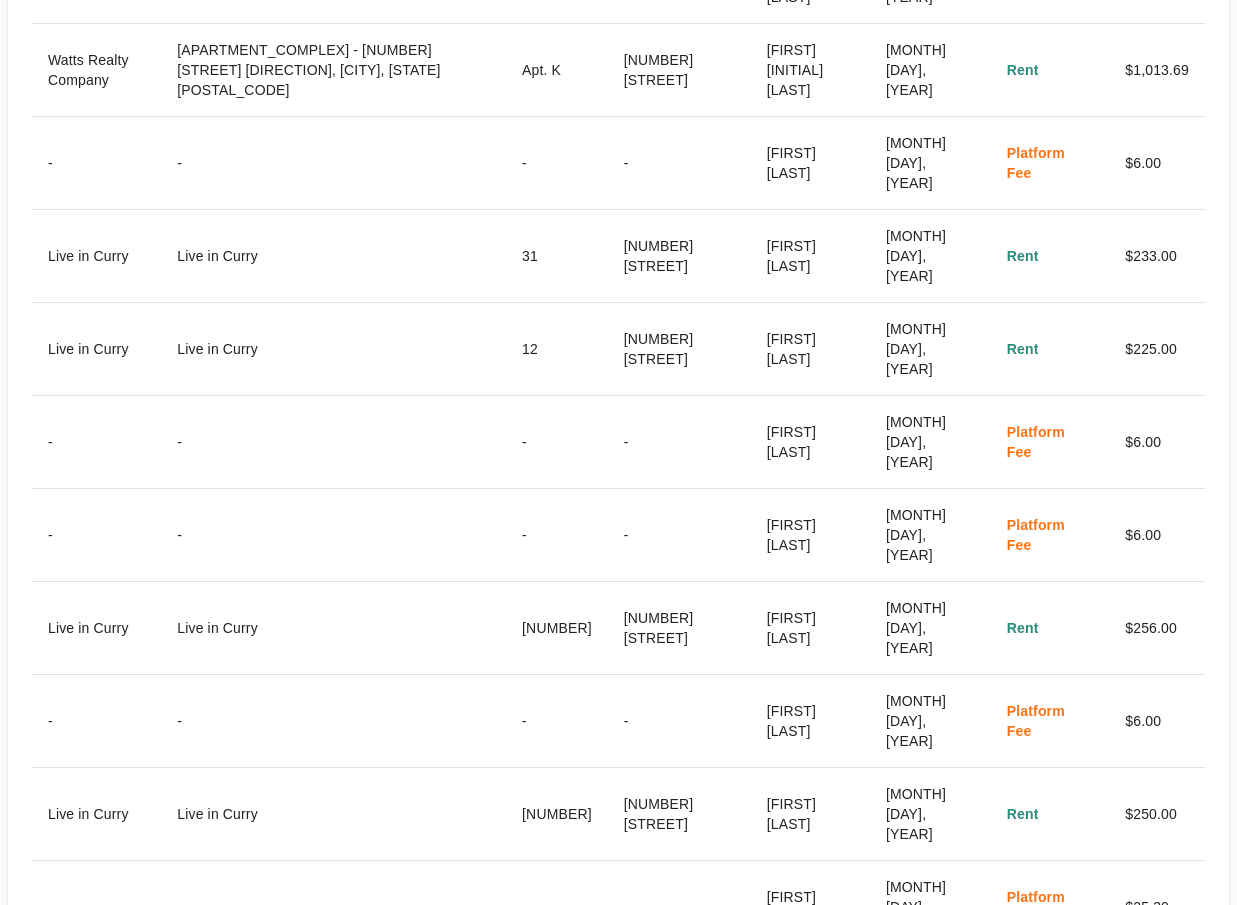 click 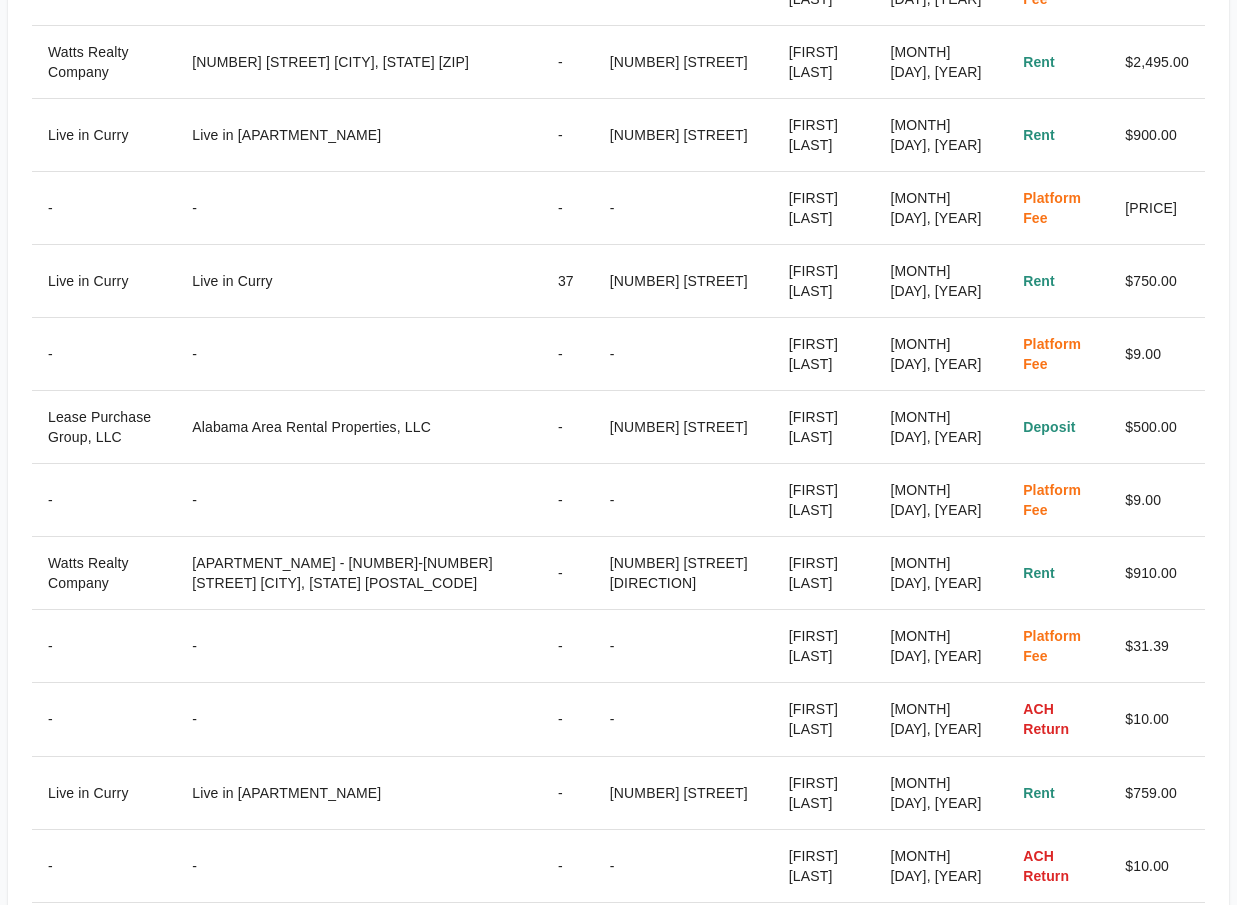 scroll, scrollTop: 720, scrollLeft: 0, axis: vertical 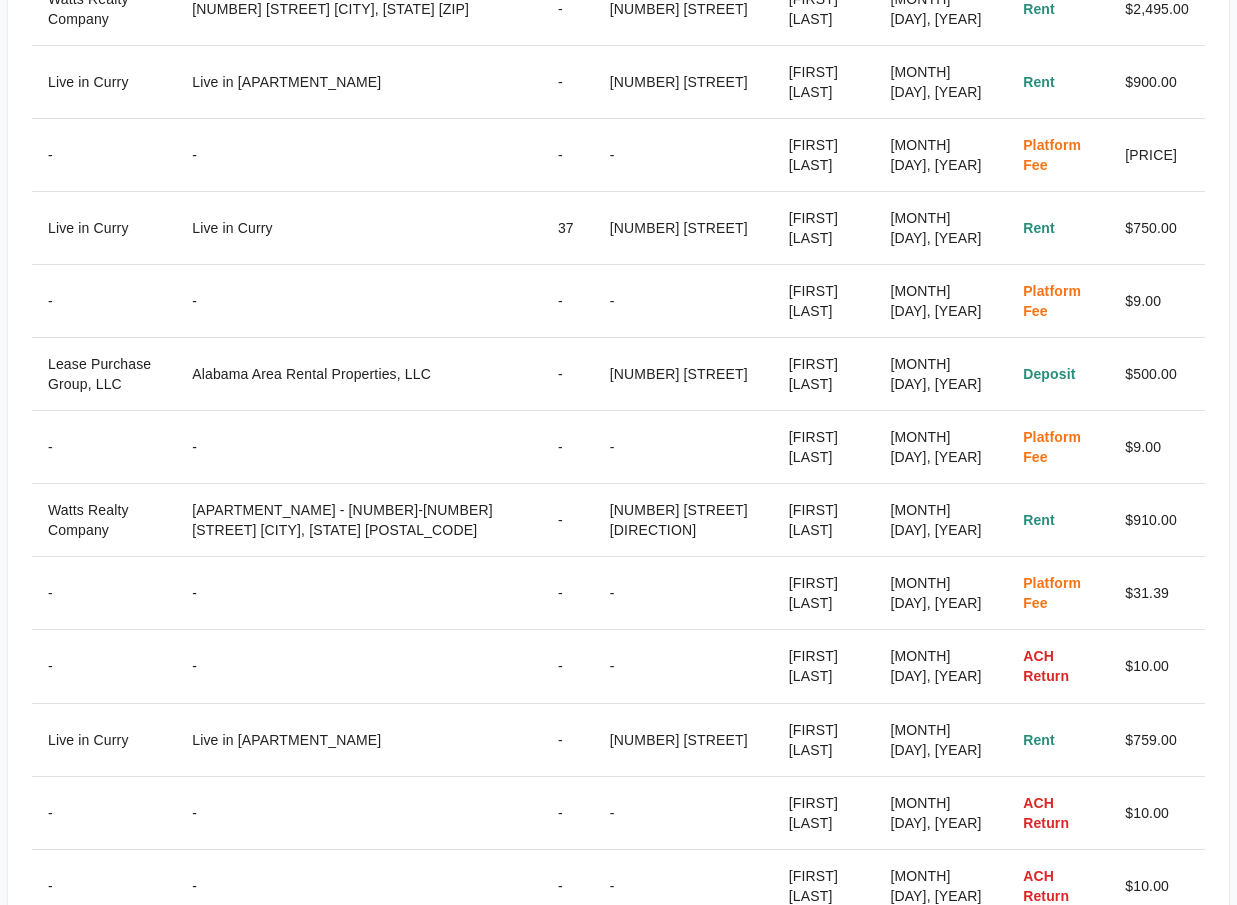 click on "[FIRST] [LAST]" at bounding box center (824, 447) 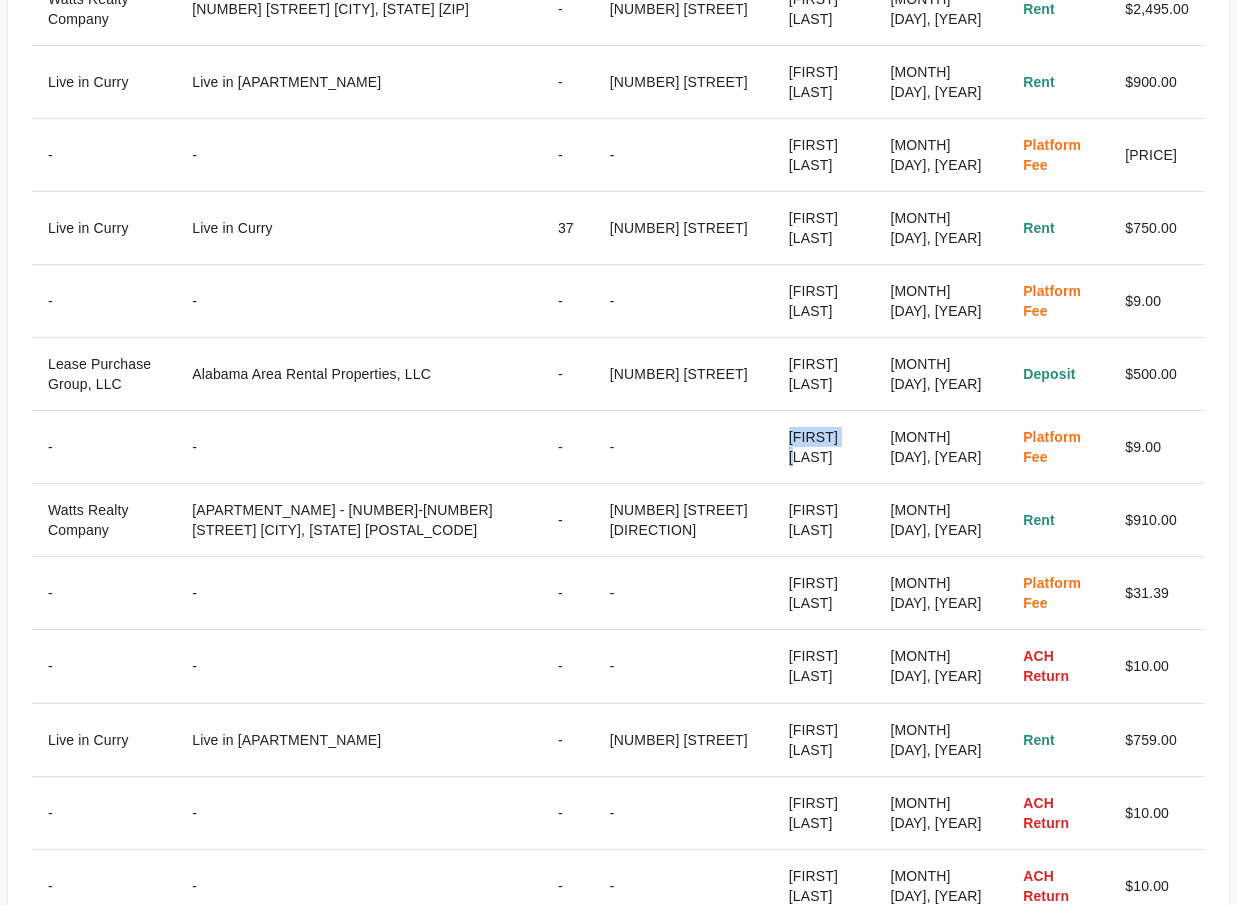 click on "[FIRST] [LAST]" at bounding box center (824, 447) 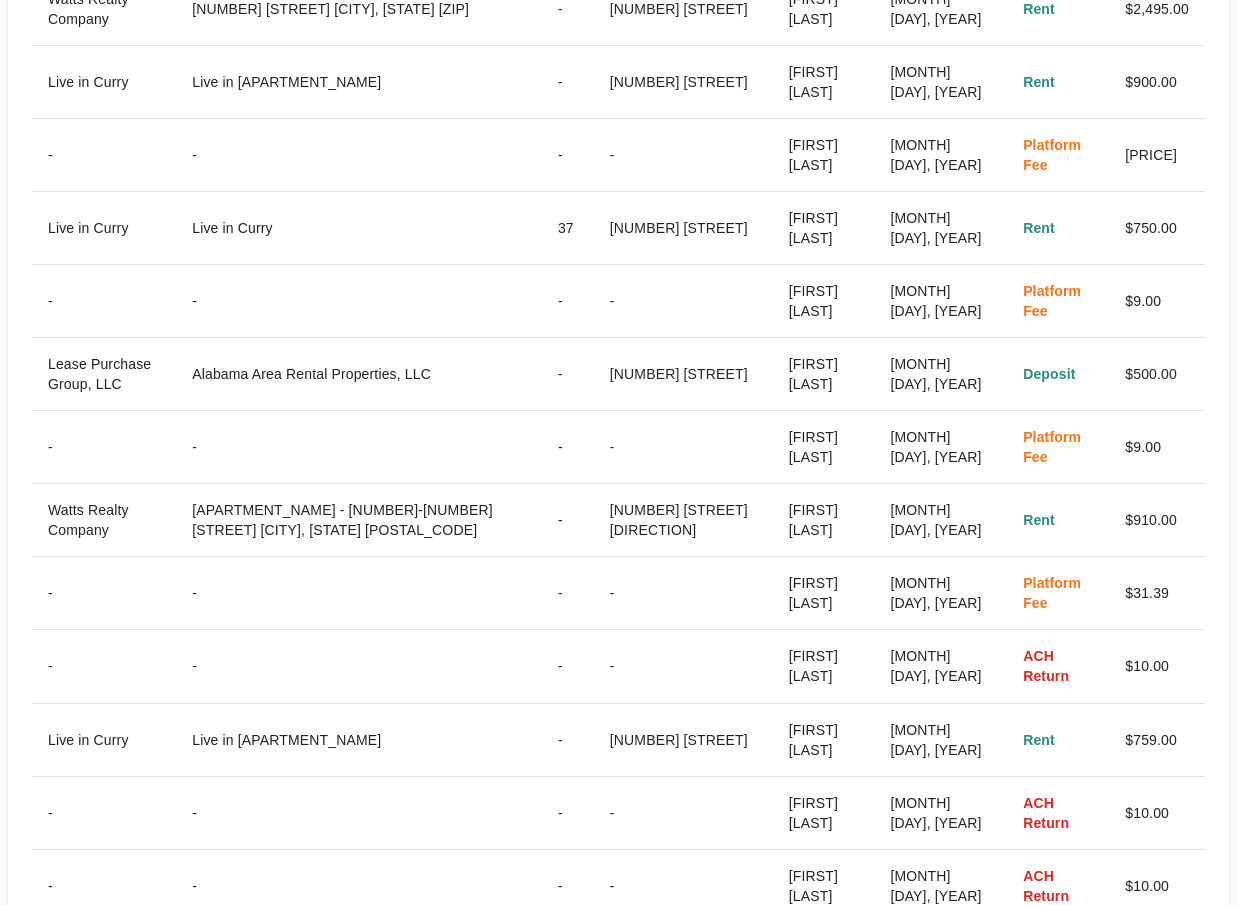 click on "-" at bounding box center (359, 447) 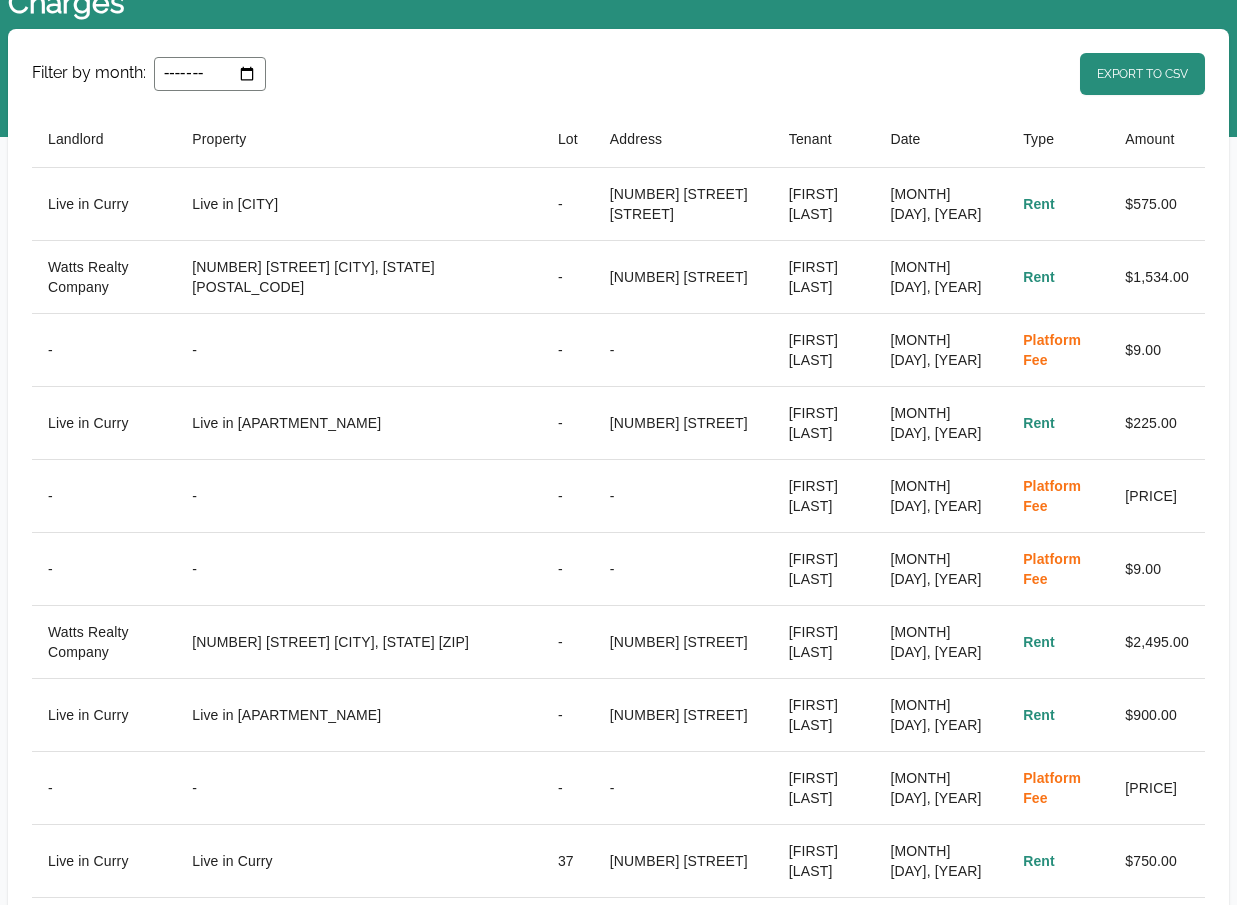 scroll, scrollTop: 0, scrollLeft: 0, axis: both 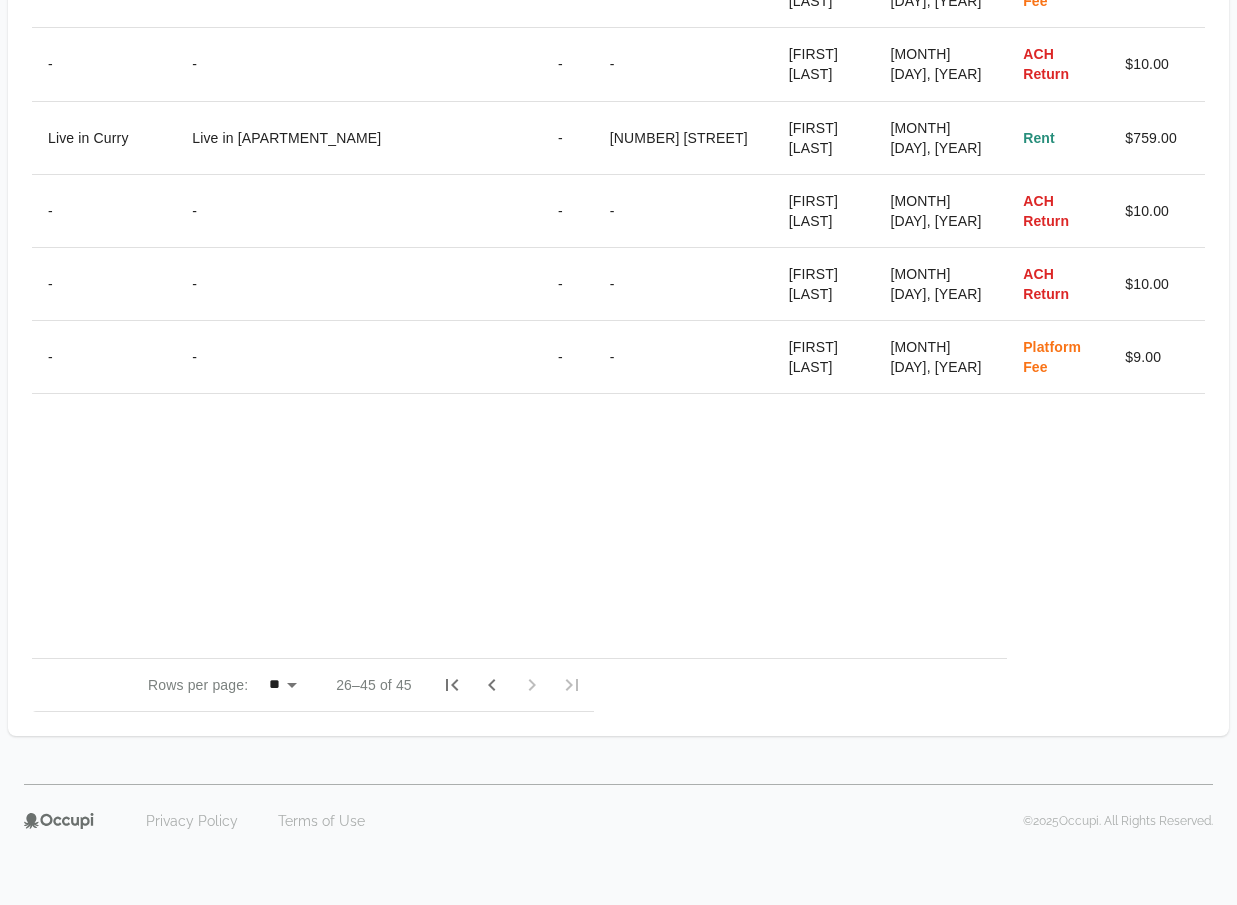 click at bounding box center (492, 685) 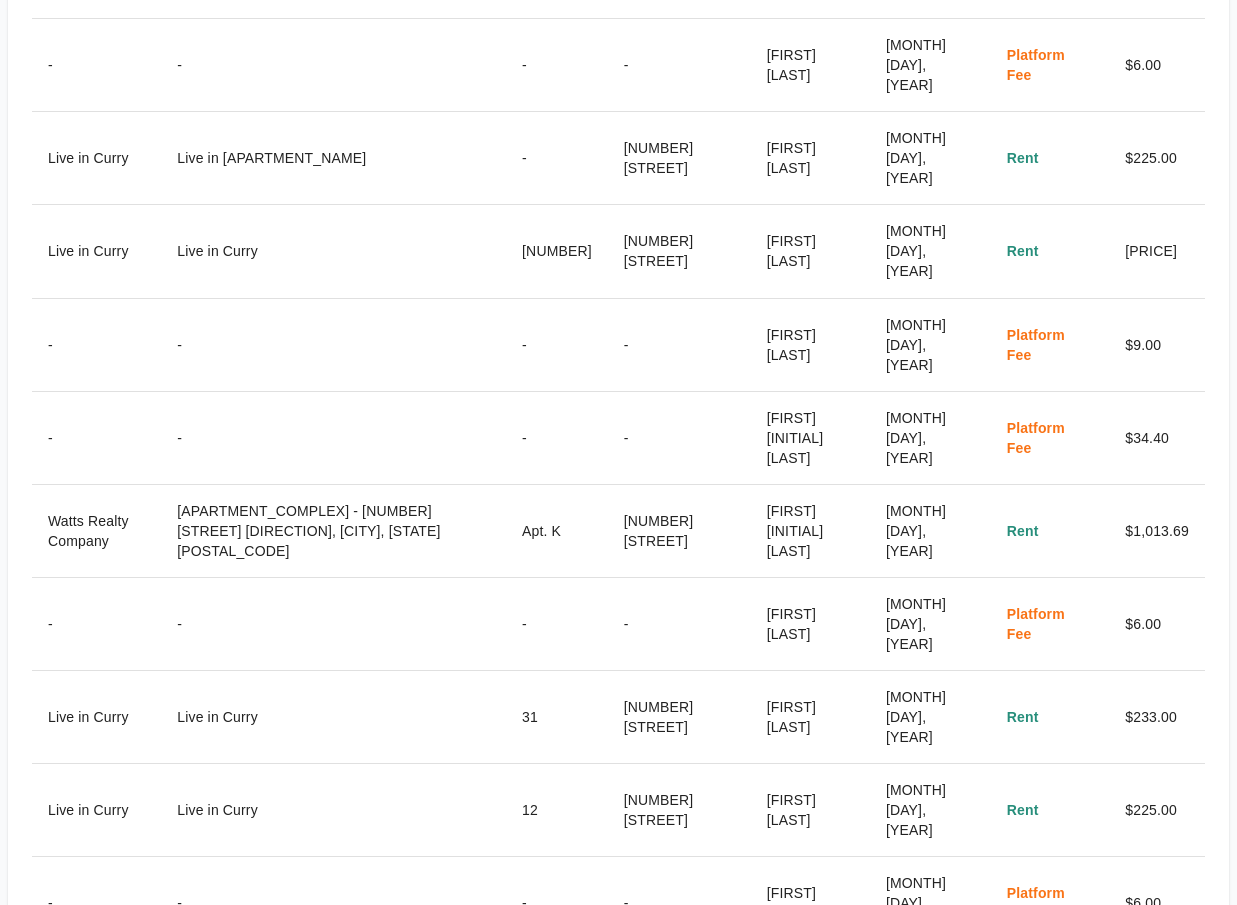 scroll, scrollTop: 1421, scrollLeft: 0, axis: vertical 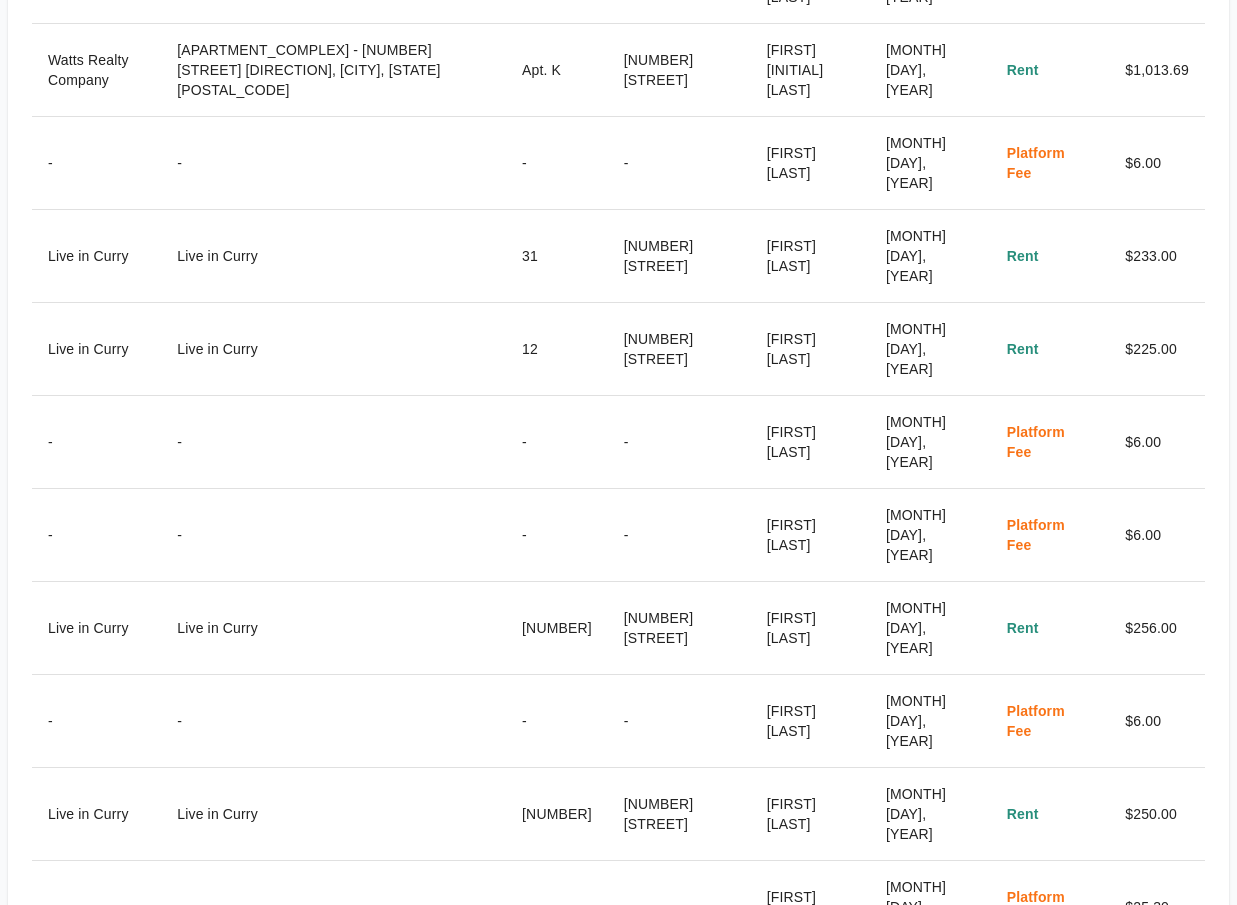 click 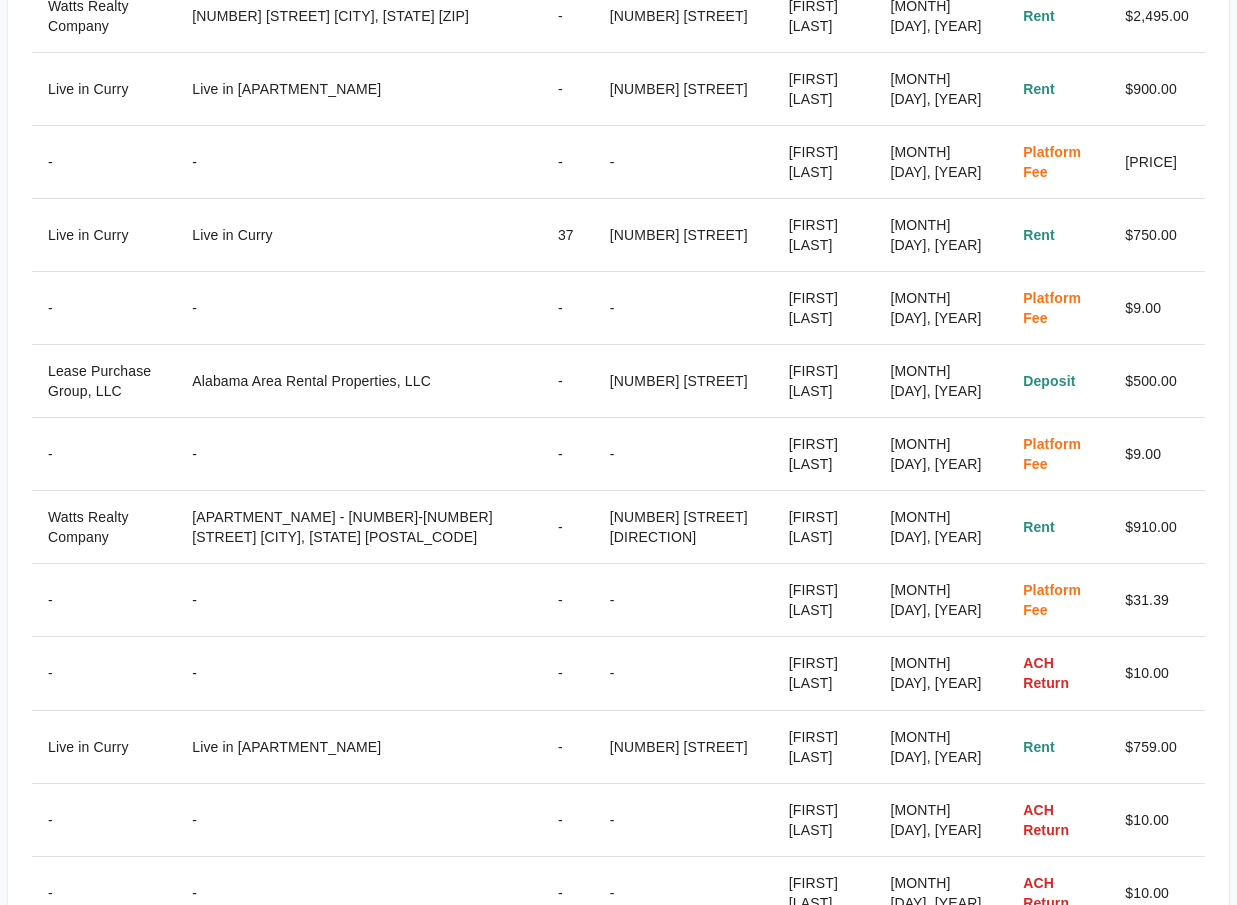 scroll, scrollTop: 722, scrollLeft: 0, axis: vertical 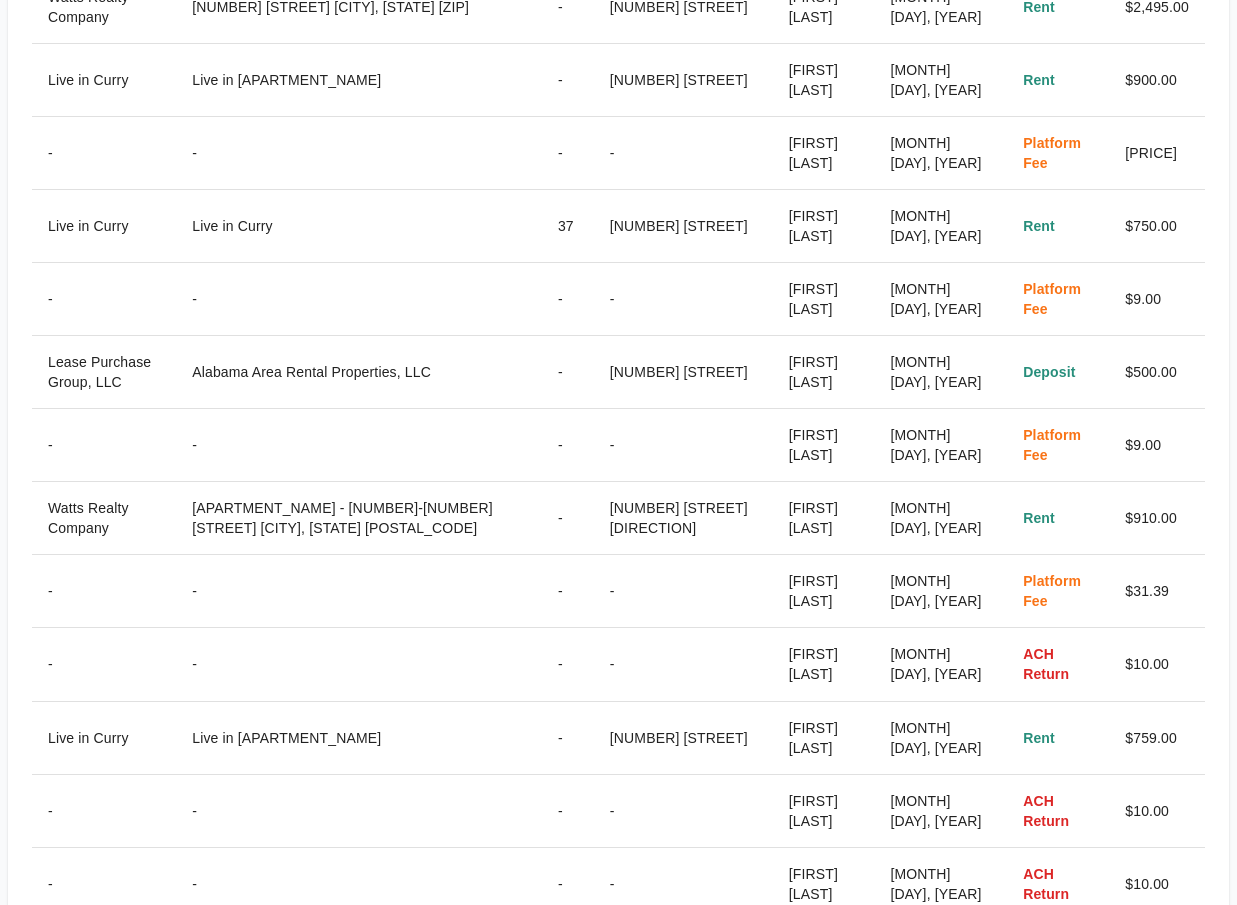 click on "$500.00" at bounding box center [1157, 372] 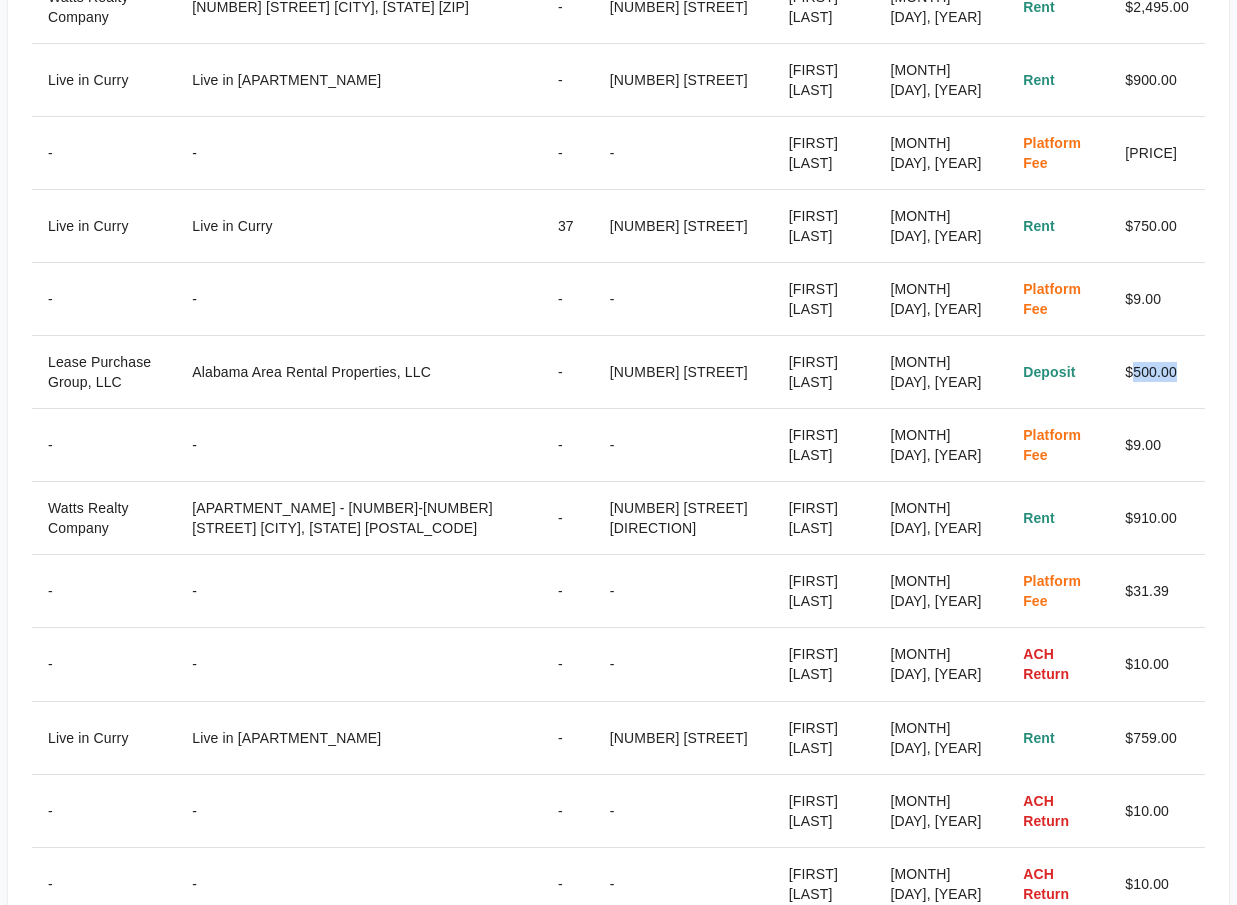 drag, startPoint x: 1146, startPoint y: 370, endPoint x: 1087, endPoint y: 422, distance: 78.64477 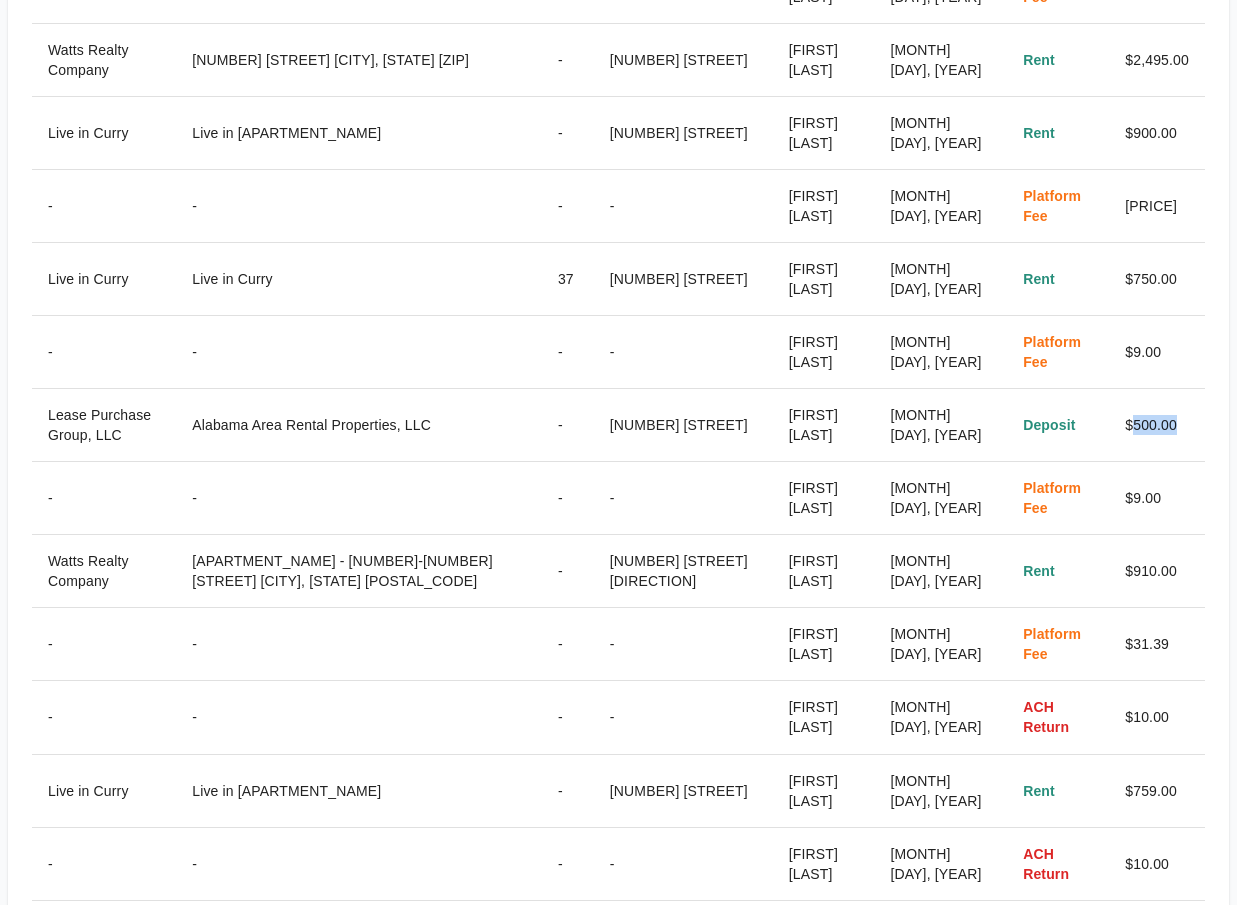scroll, scrollTop: 722, scrollLeft: 0, axis: vertical 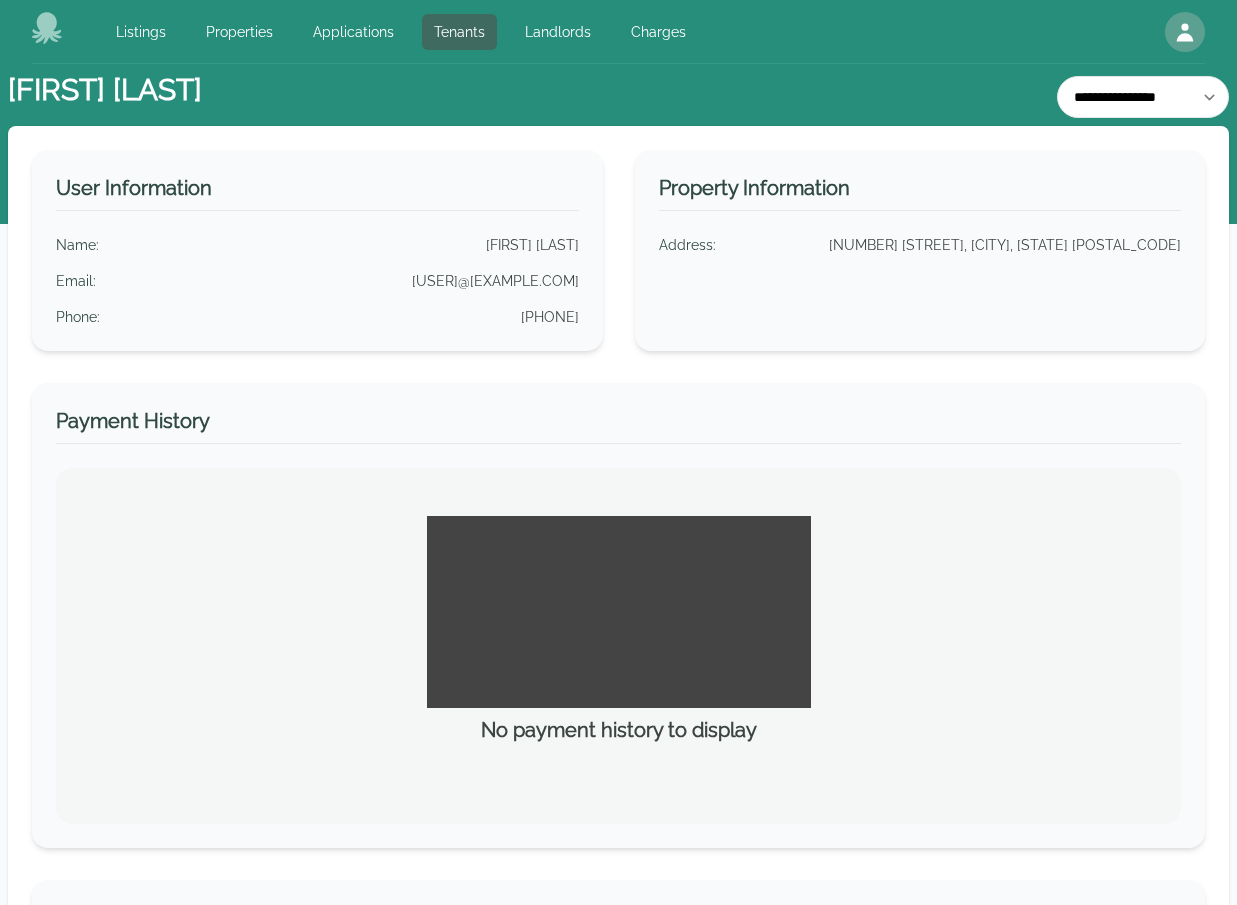 select on "*" 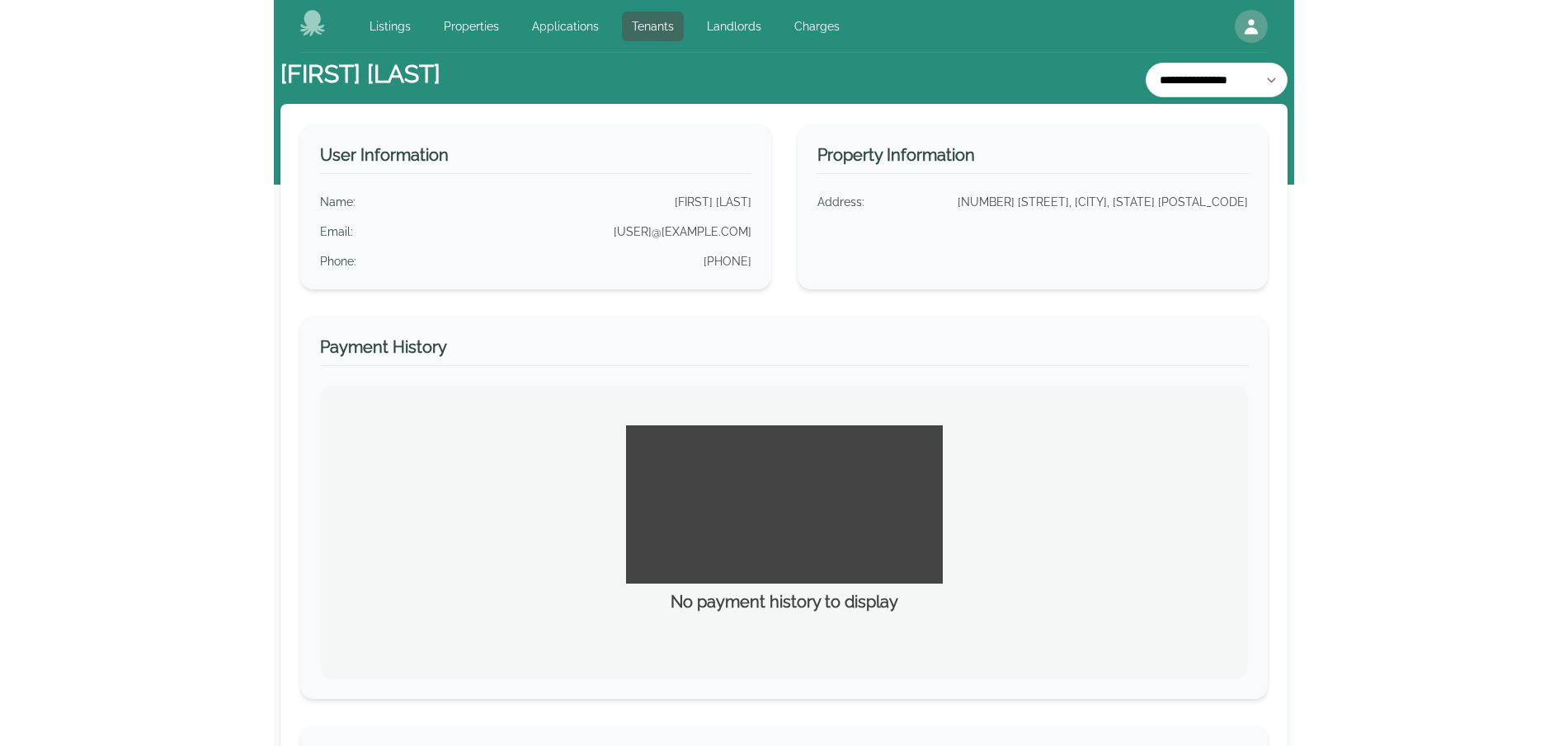 scroll, scrollTop: 0, scrollLeft: 0, axis: both 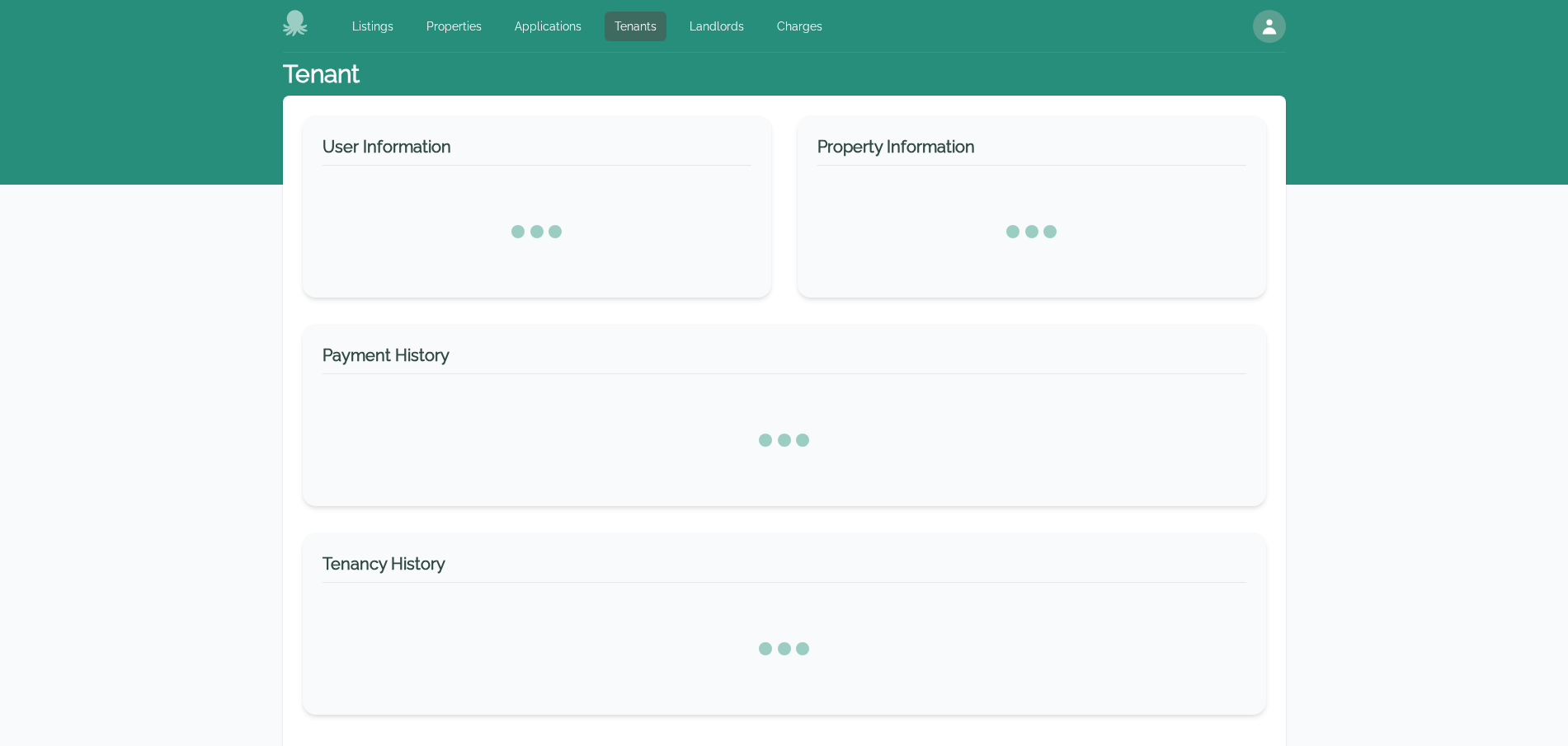 select on "*" 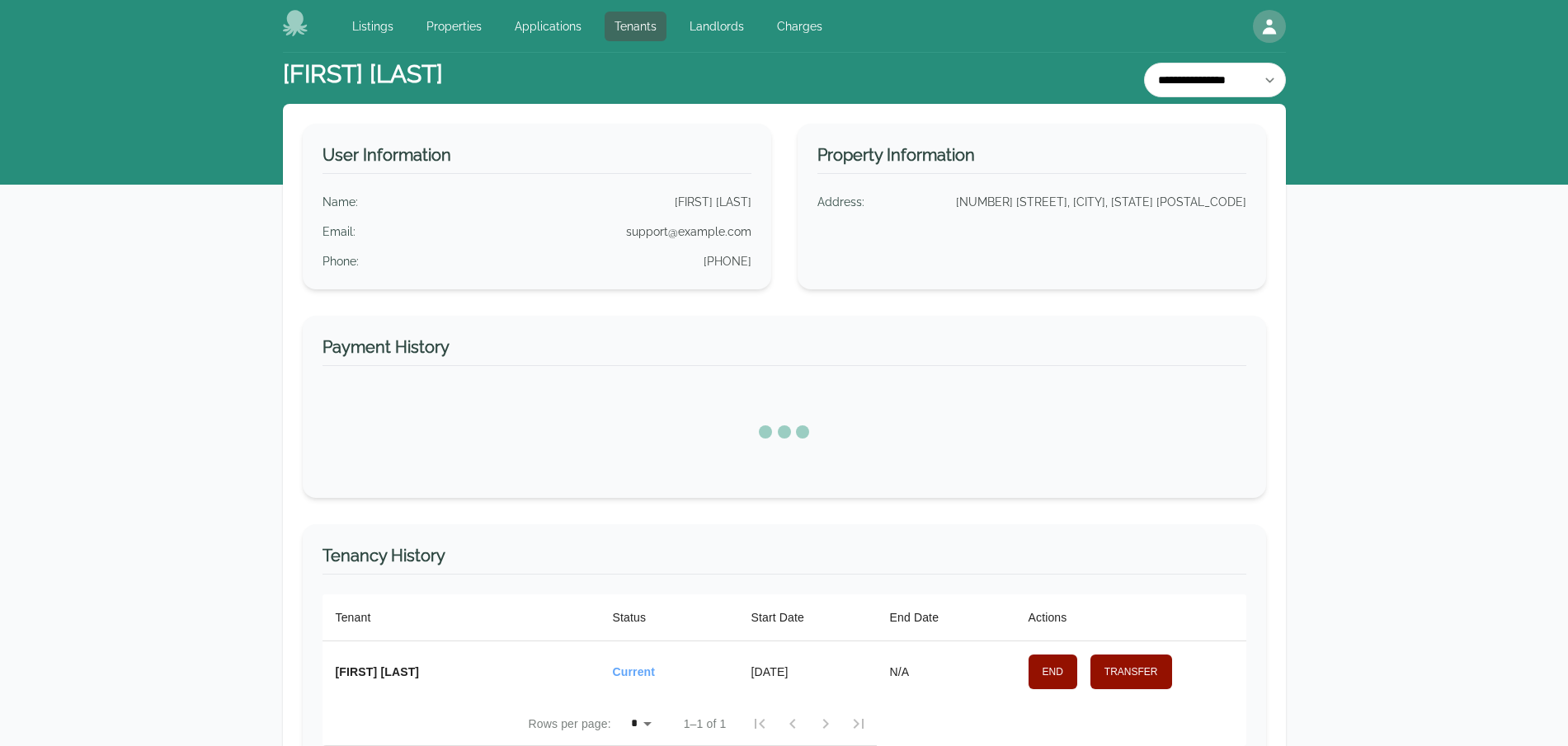 select on "*" 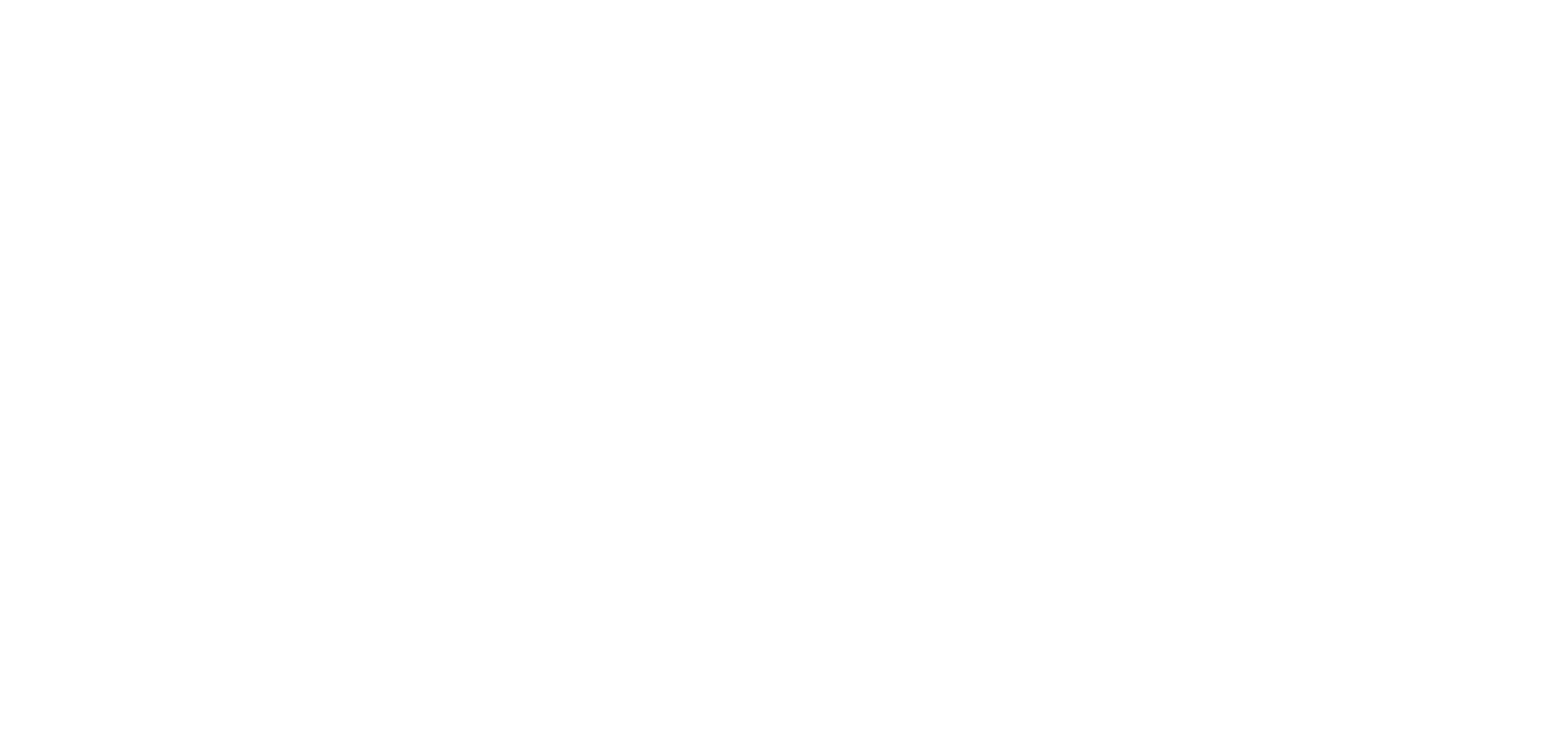 scroll, scrollTop: 0, scrollLeft: 0, axis: both 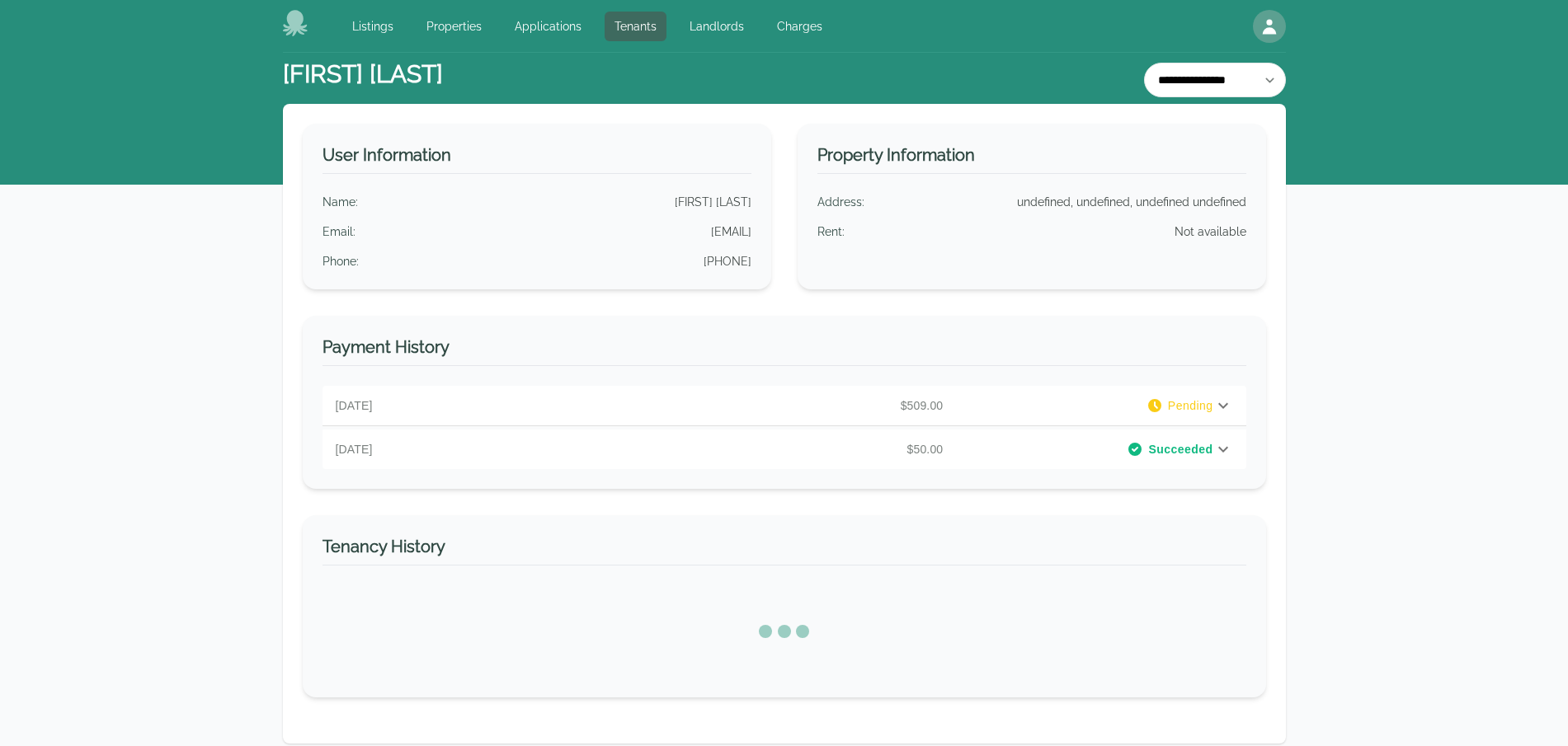 click on "**********" at bounding box center (784, 418) 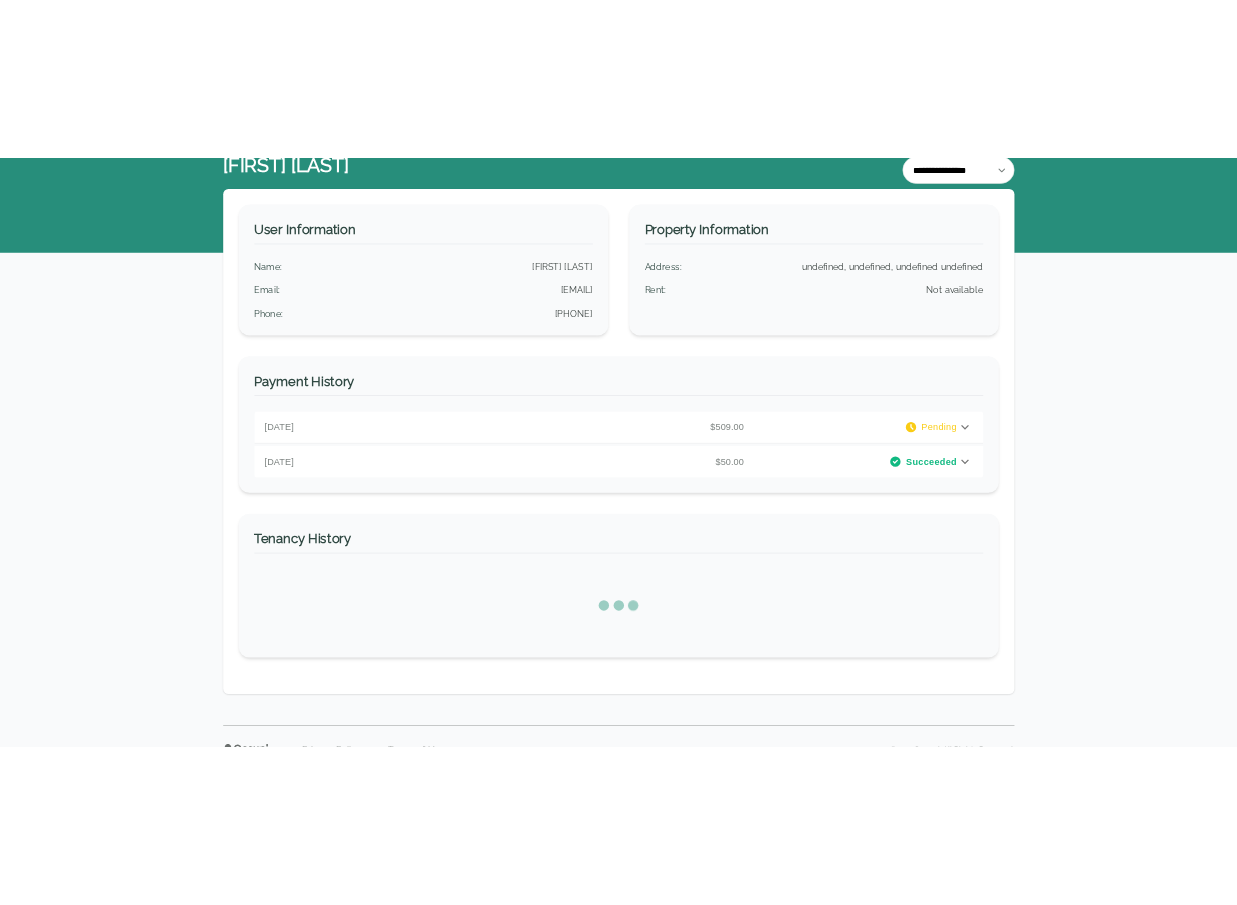 scroll, scrollTop: 120, scrollLeft: 0, axis: vertical 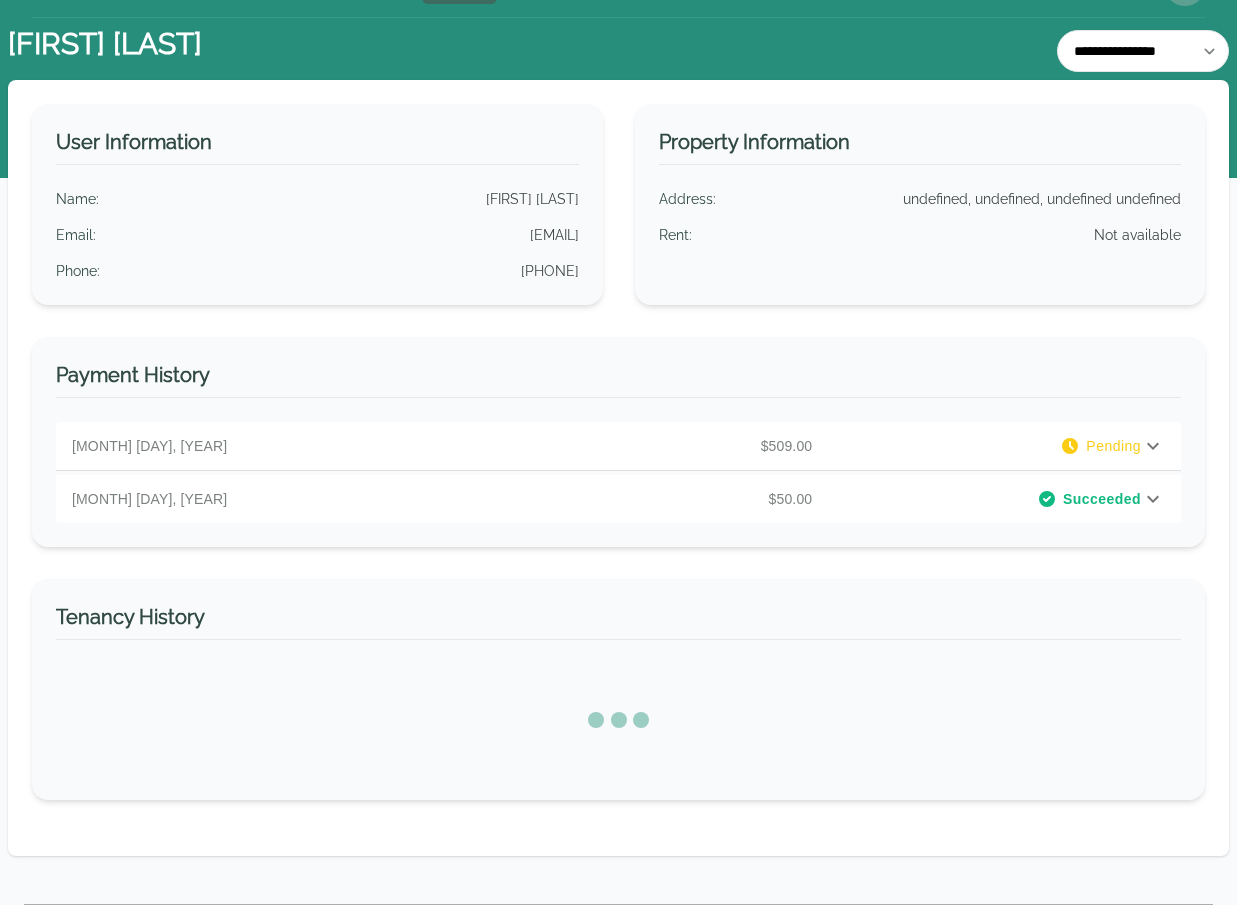 click on "Pending" at bounding box center (980, 446) 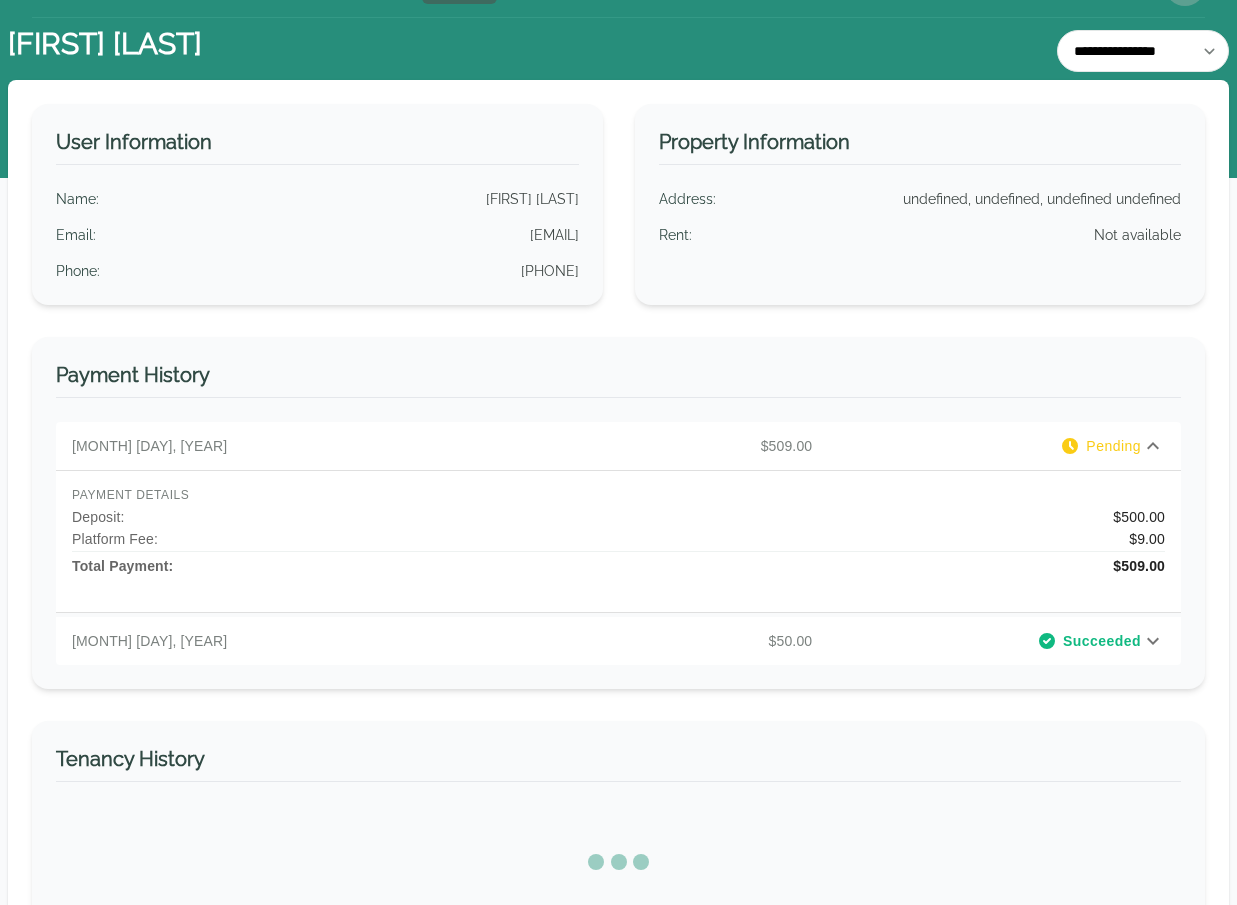 drag, startPoint x: 931, startPoint y: 441, endPoint x: 930, endPoint y: 417, distance: 24.020824 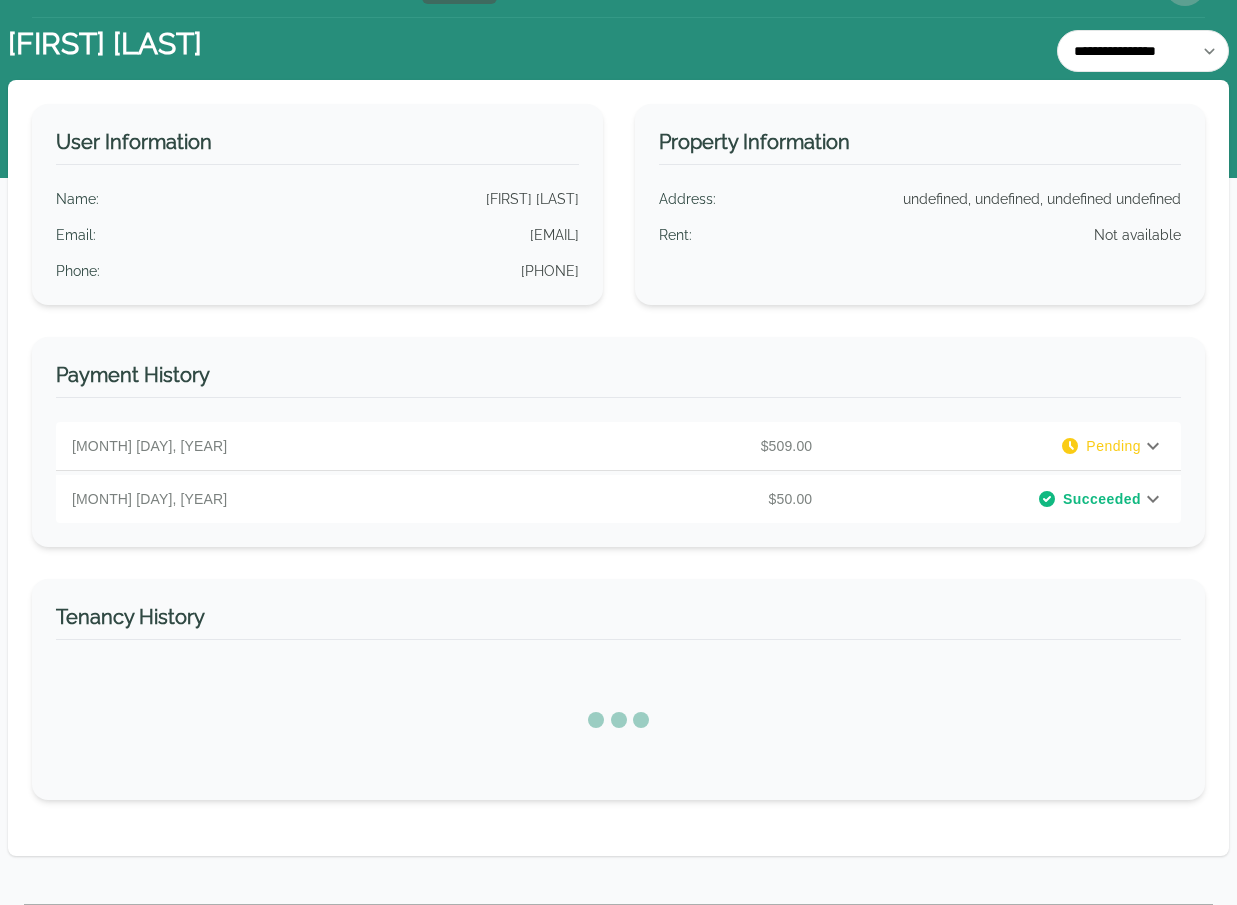 click on "Tenancy History" at bounding box center [618, 621] 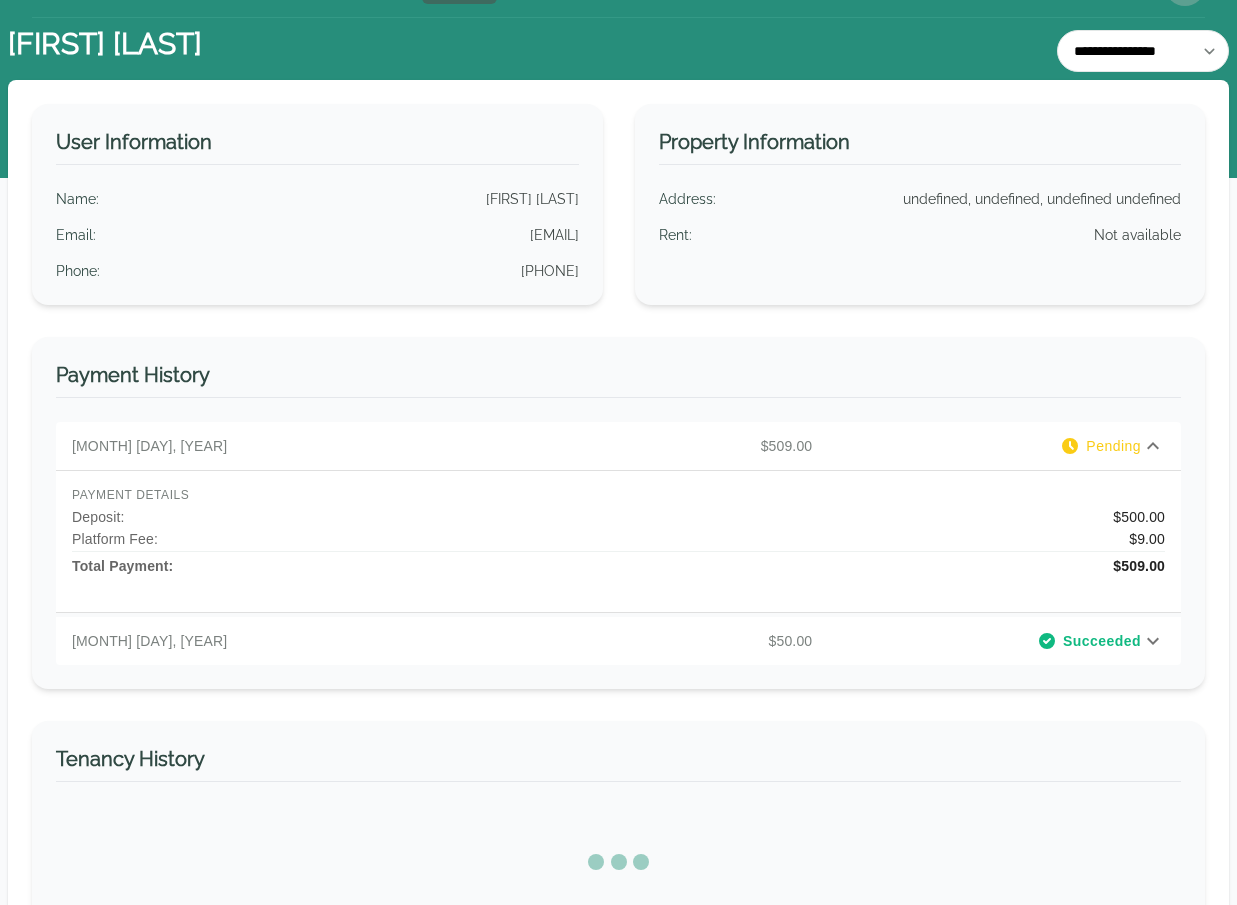 click 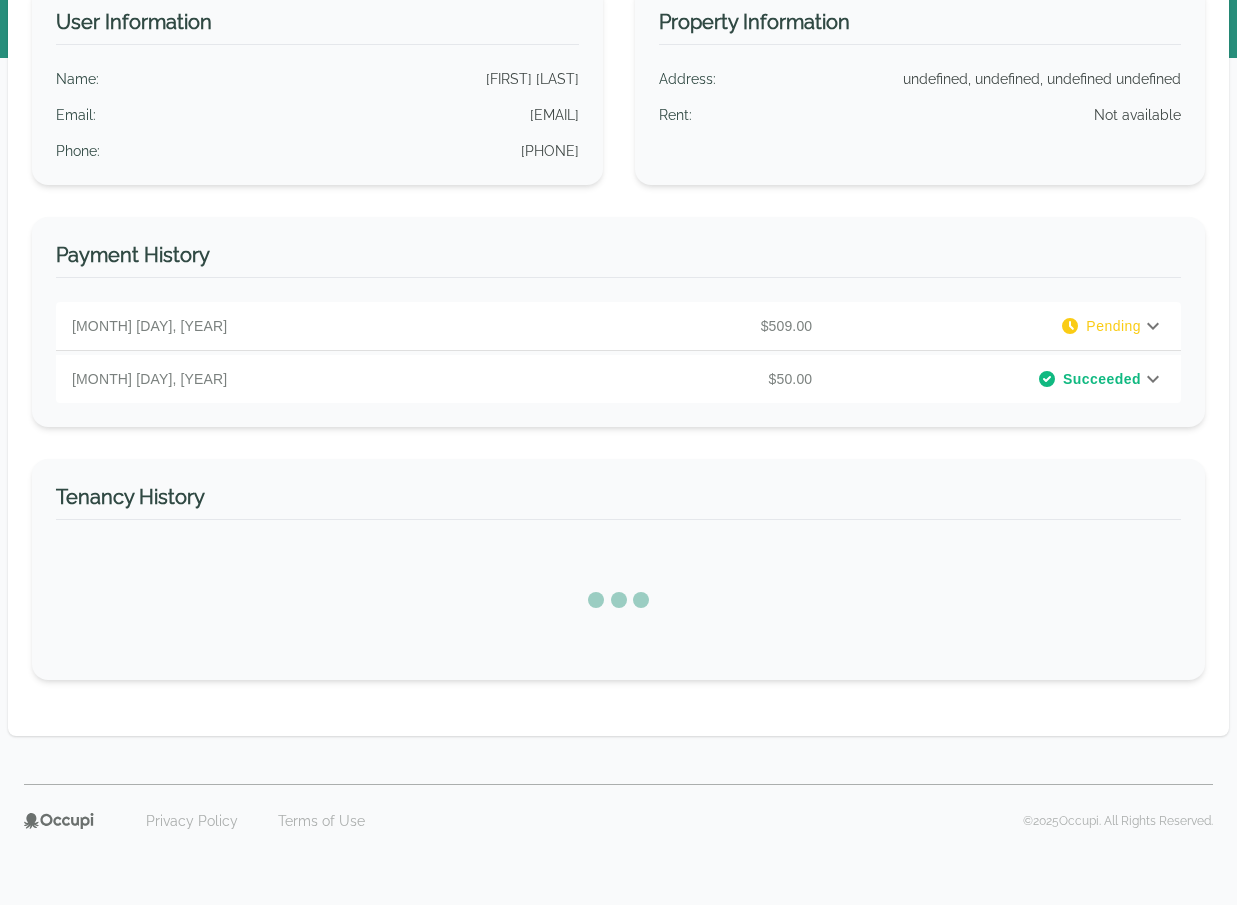 scroll, scrollTop: 0, scrollLeft: 0, axis: both 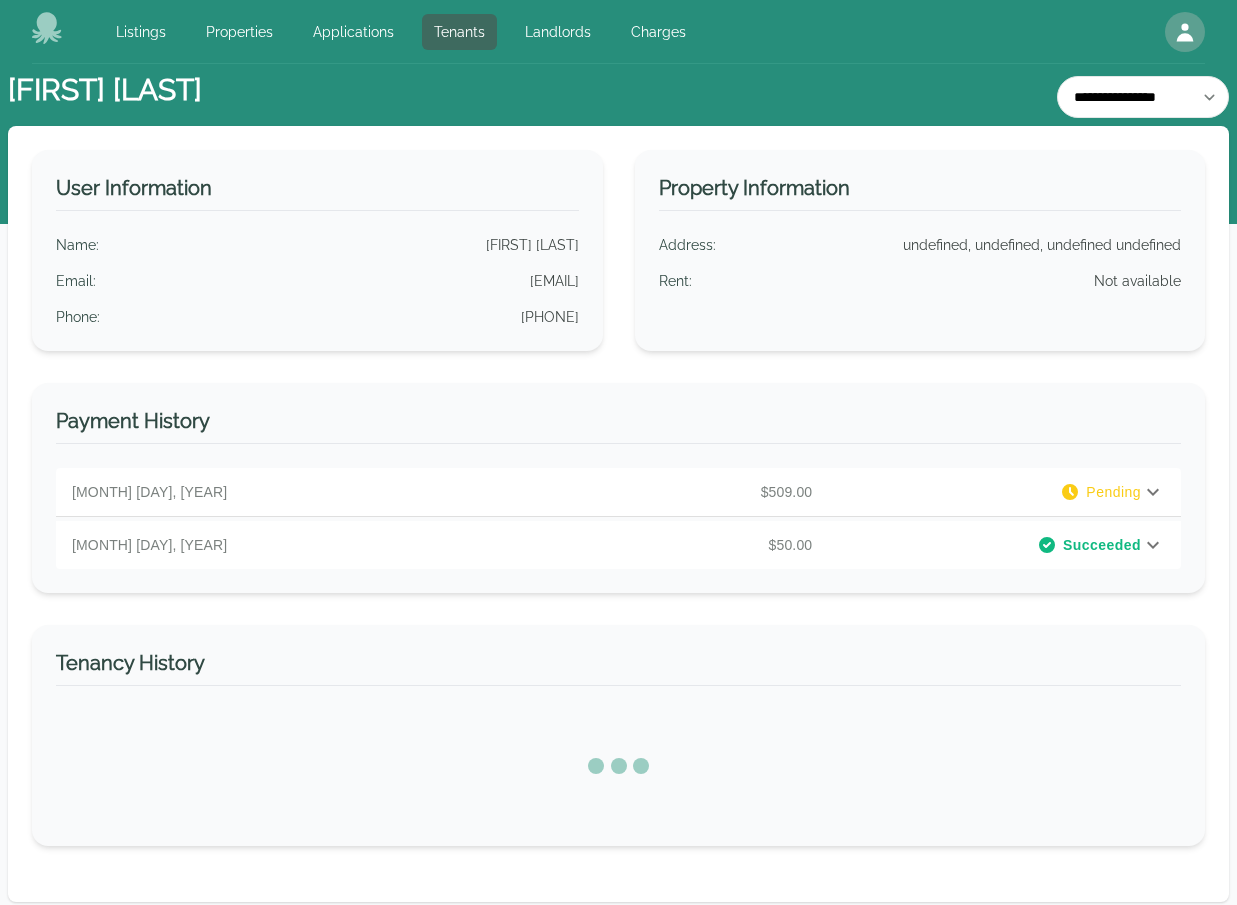 click 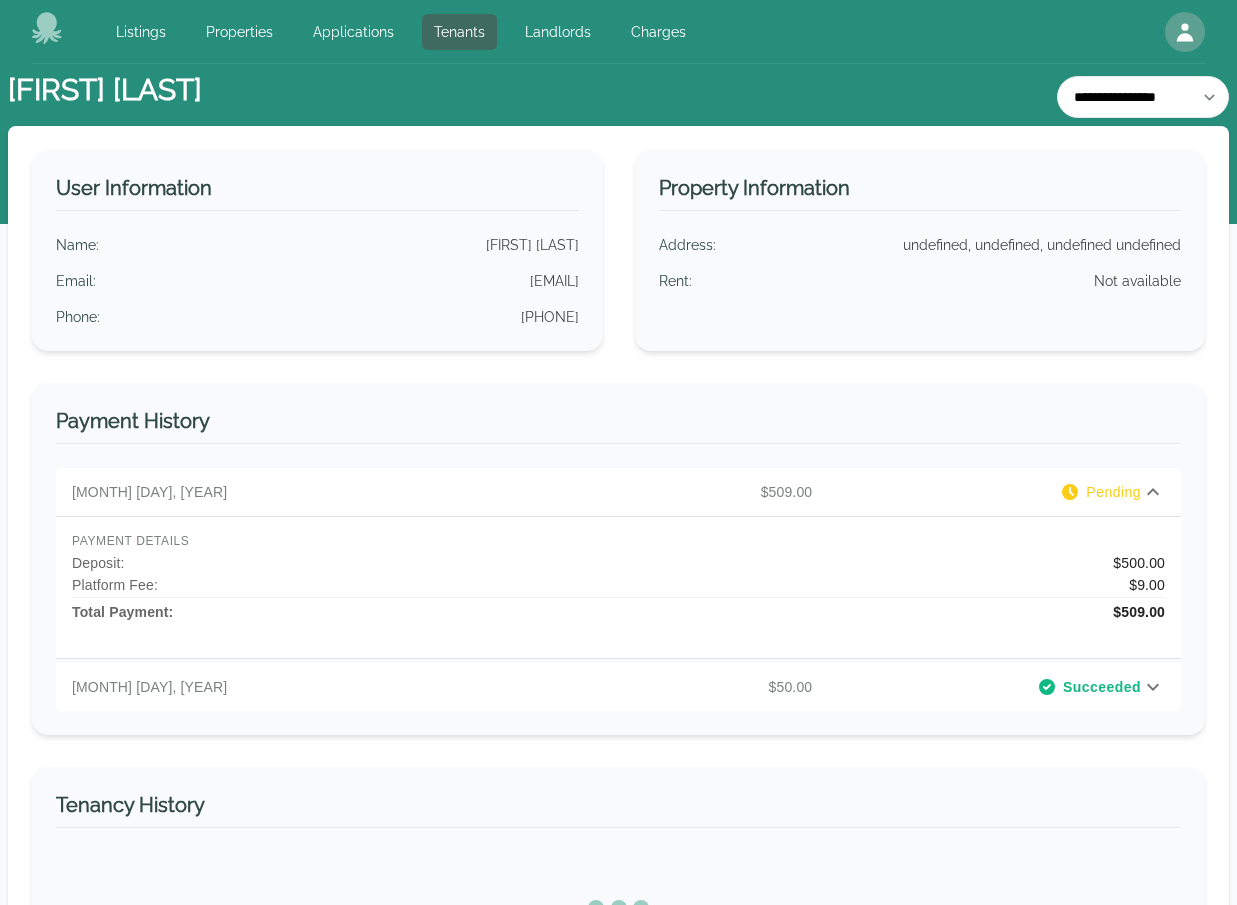 click on "[MONTH] [DAY], [YEAR] $509.00 Pending" at bounding box center [618, 492] 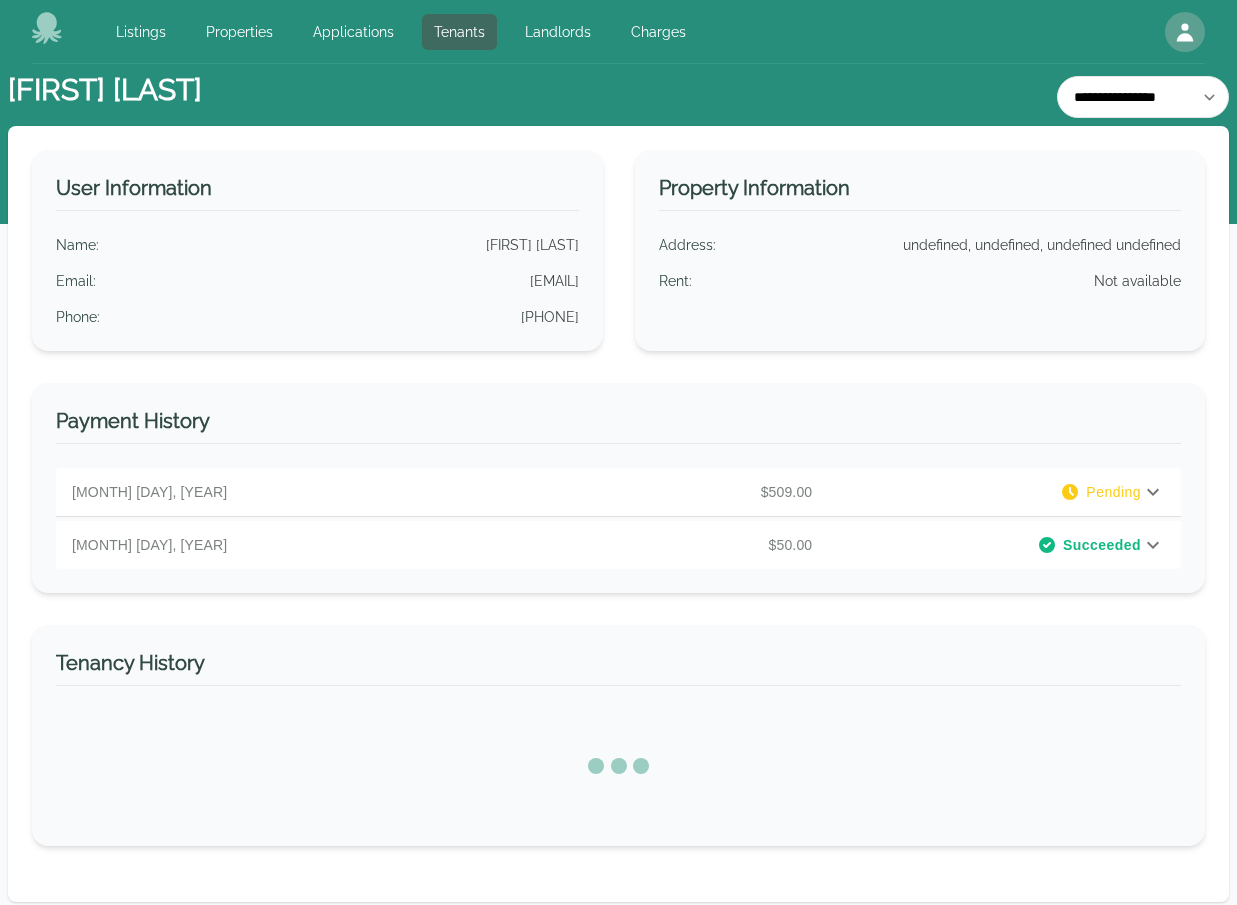 click on "Pending" at bounding box center [1113, 492] 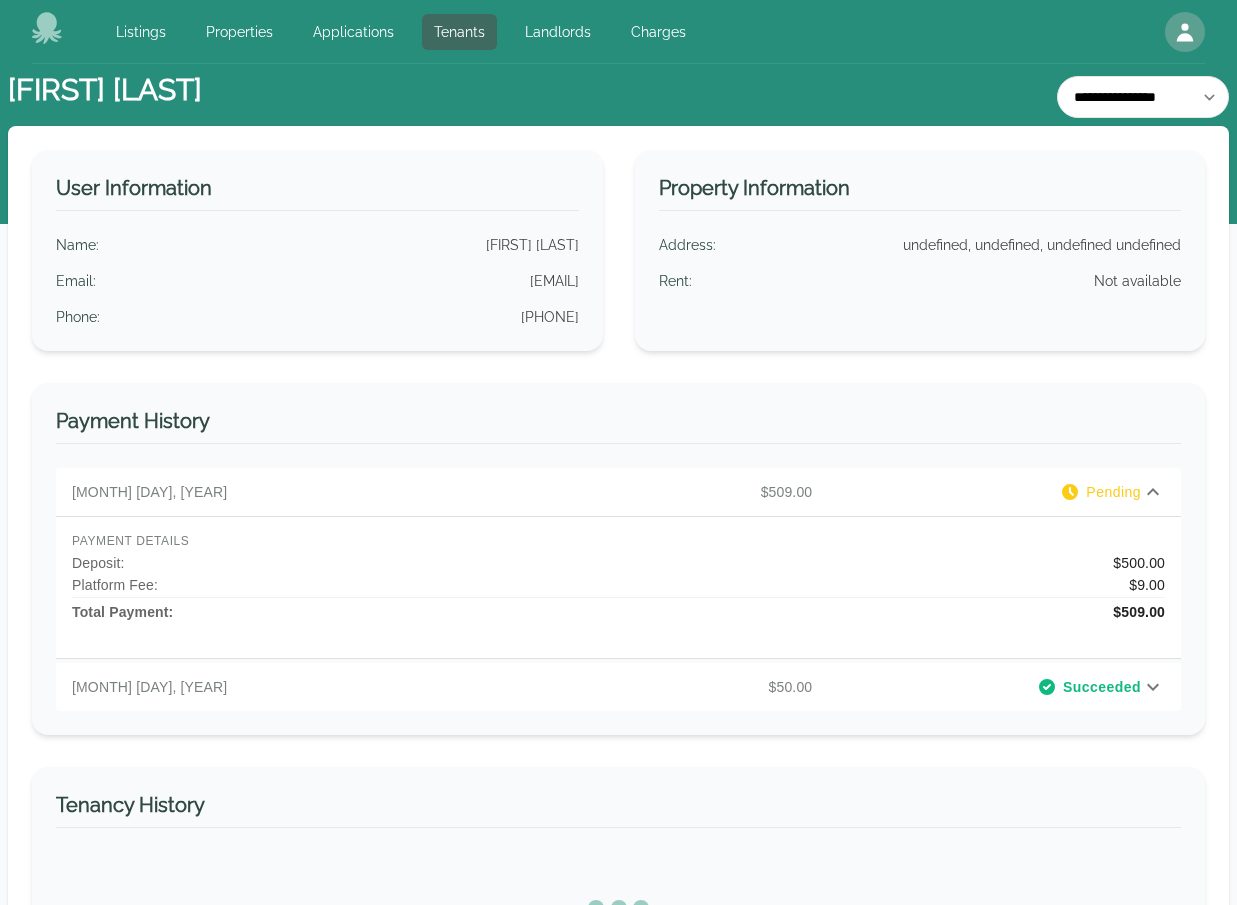 click on "Listings Properties Applications Tenants Landlords Charges Open main menu Open user menu" at bounding box center (618, 32) 